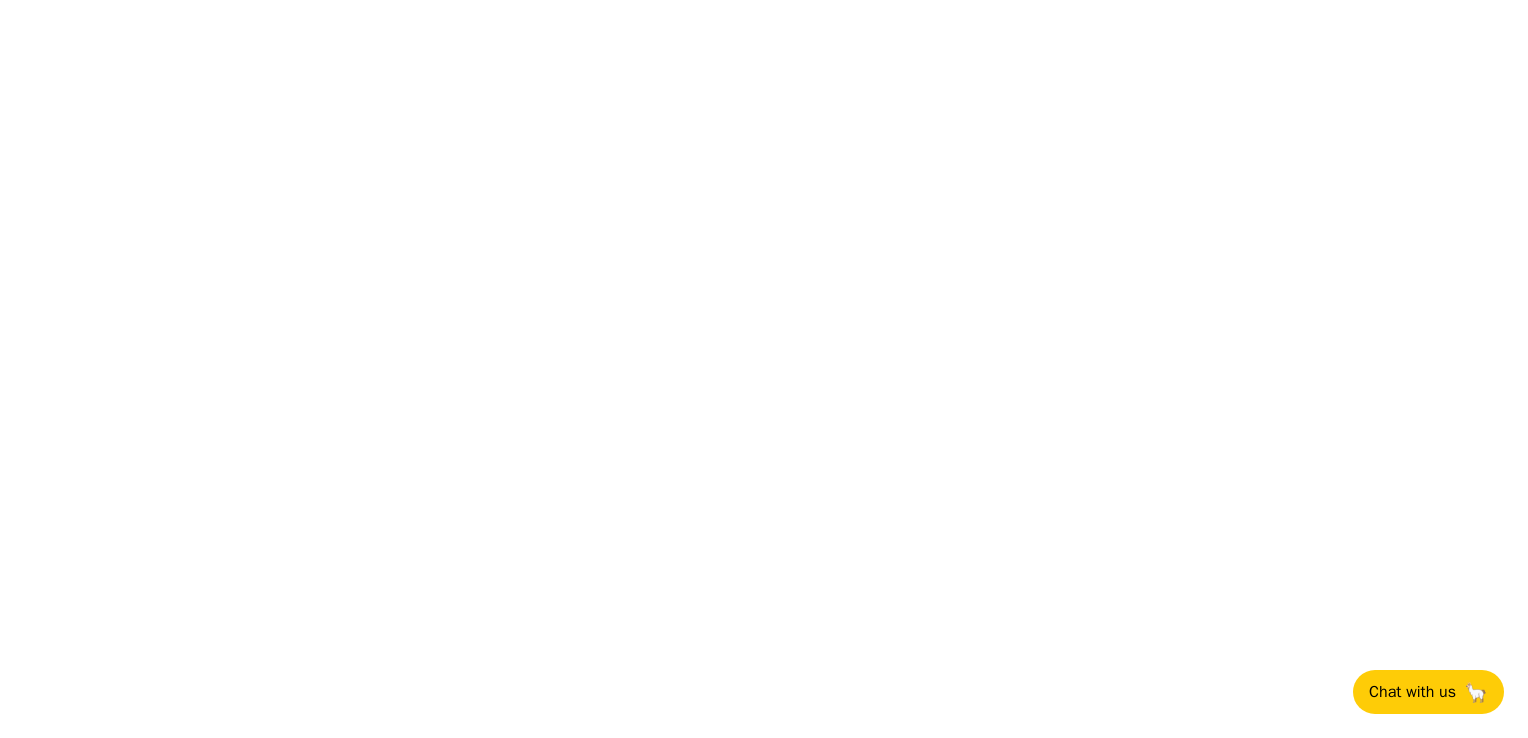 scroll, scrollTop: 0, scrollLeft: 0, axis: both 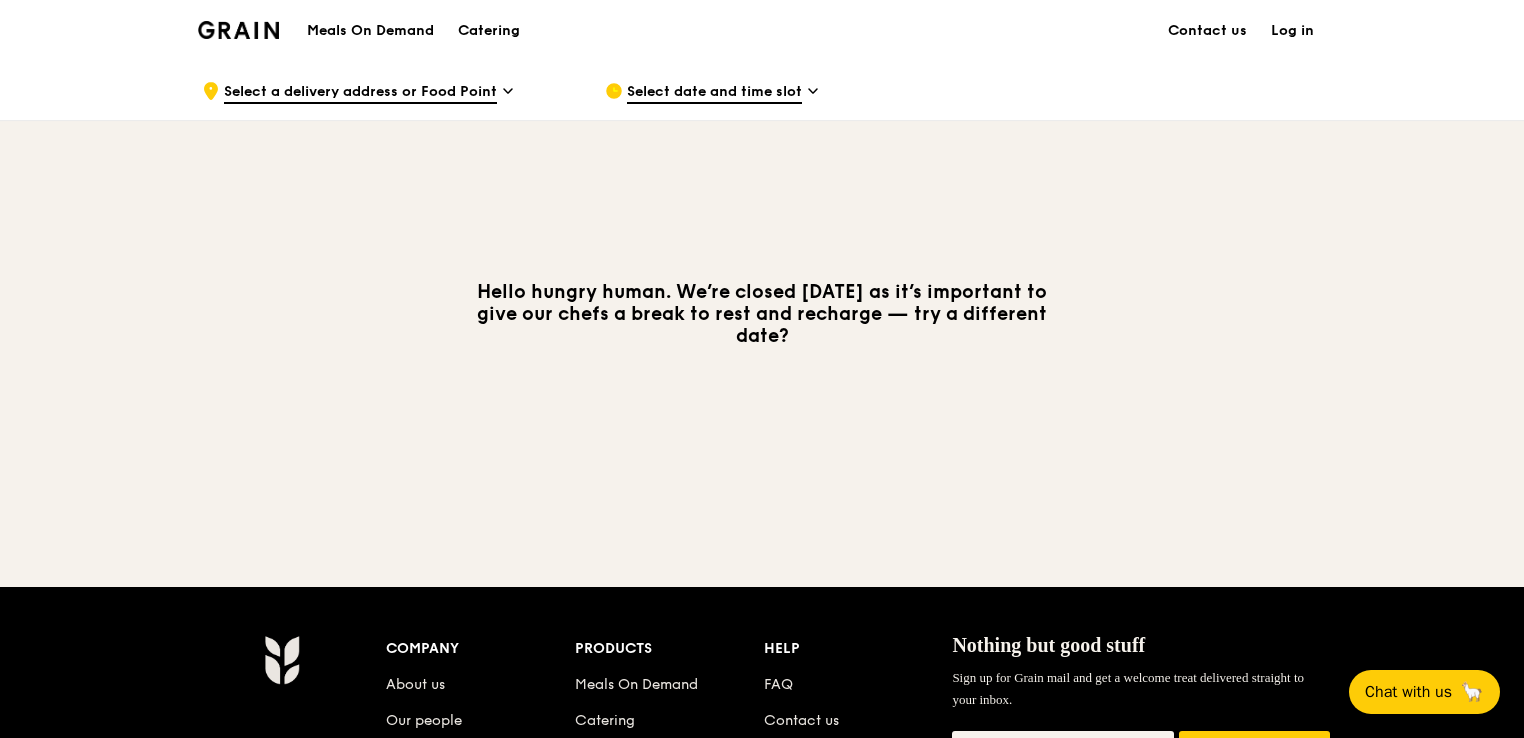 click on "Meals On Demand" at bounding box center [370, 31] 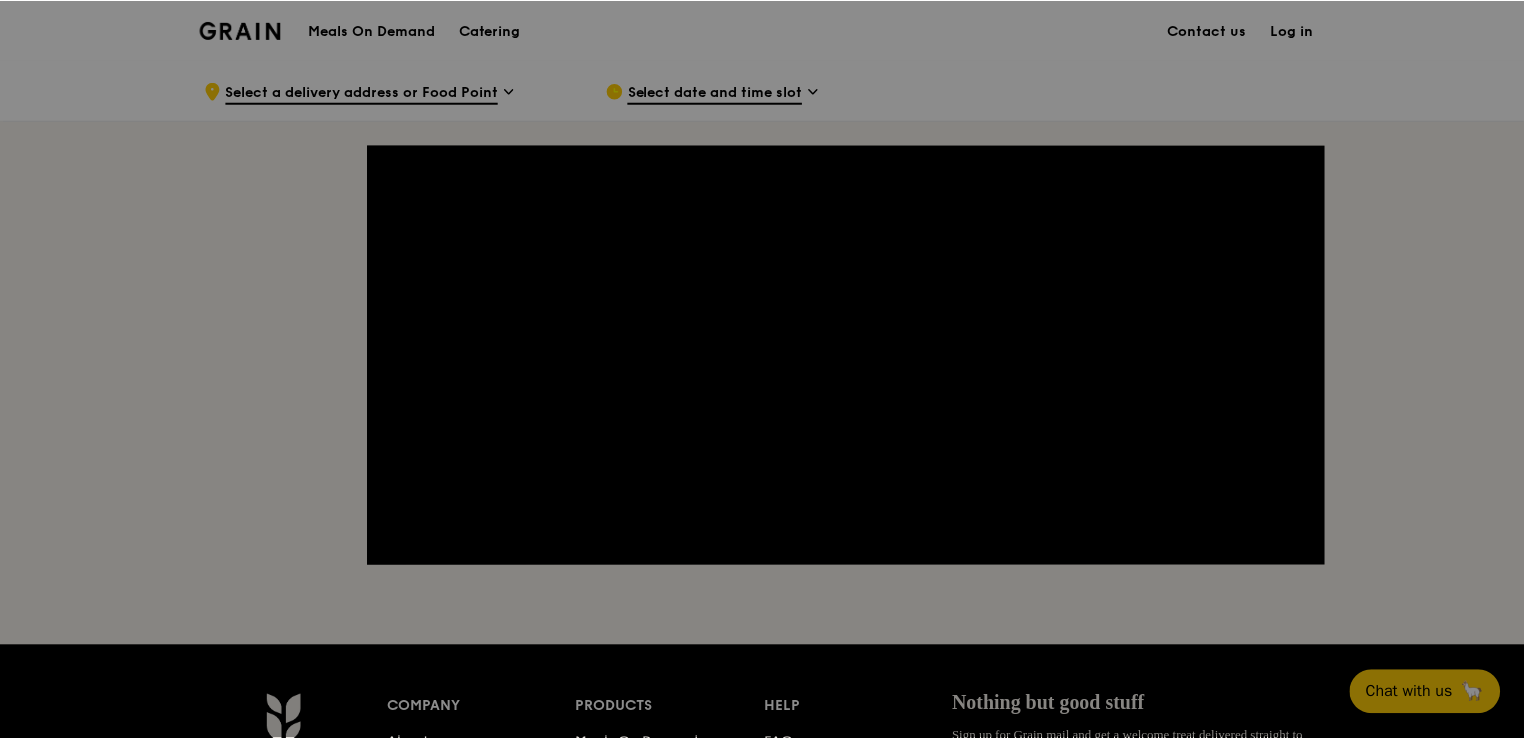 scroll, scrollTop: 0, scrollLeft: 0, axis: both 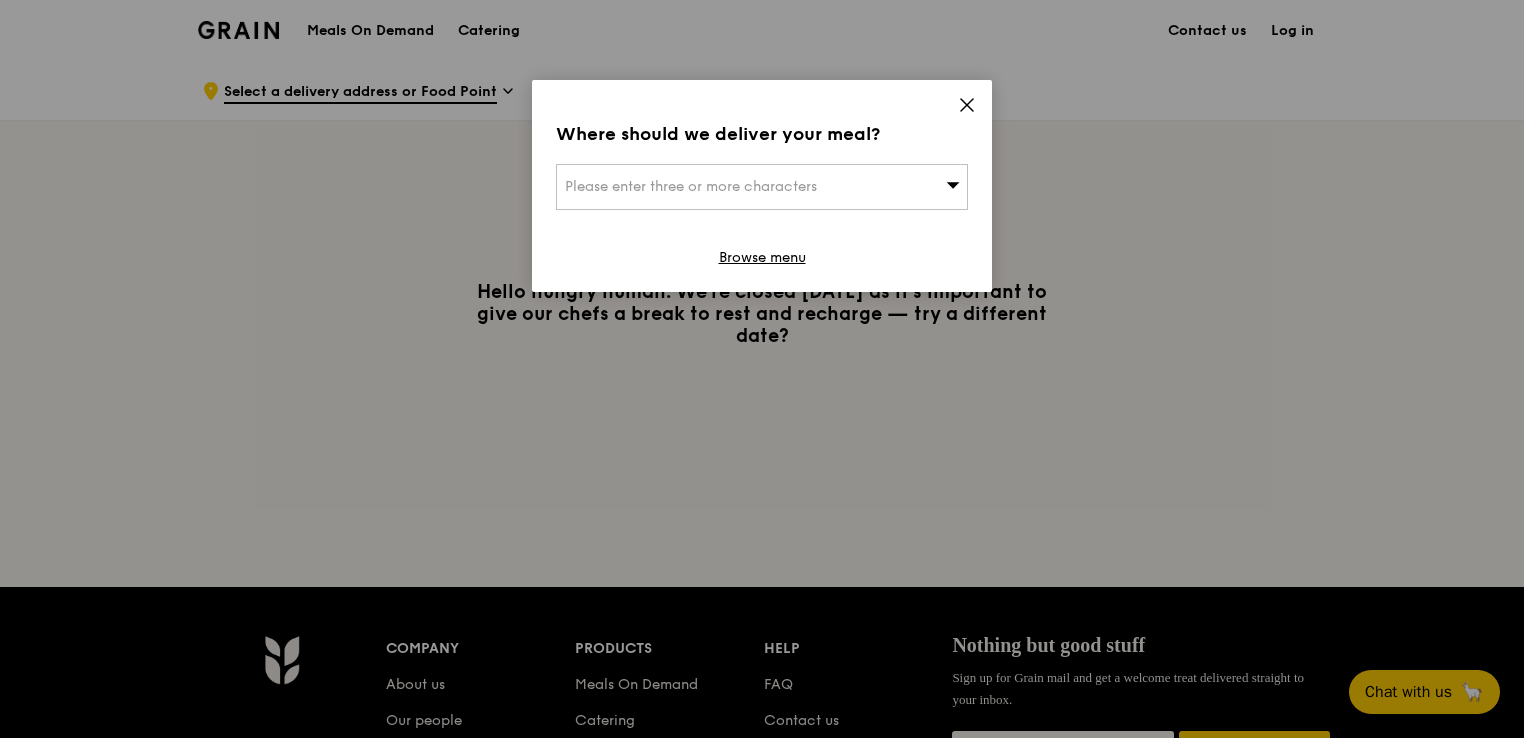 click on "Please enter three or more characters" at bounding box center (691, 186) 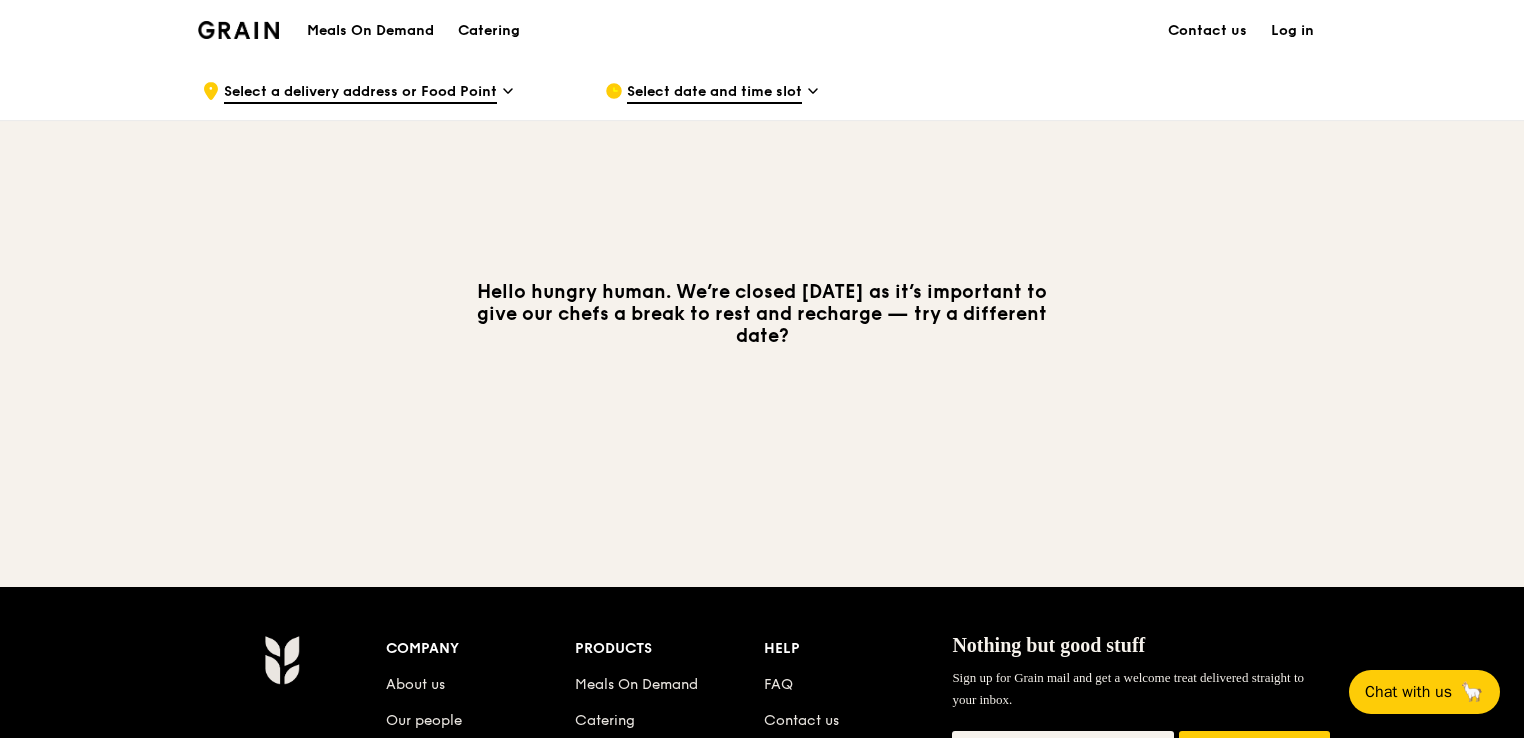 click on "Select date and time slot" at bounding box center (714, 93) 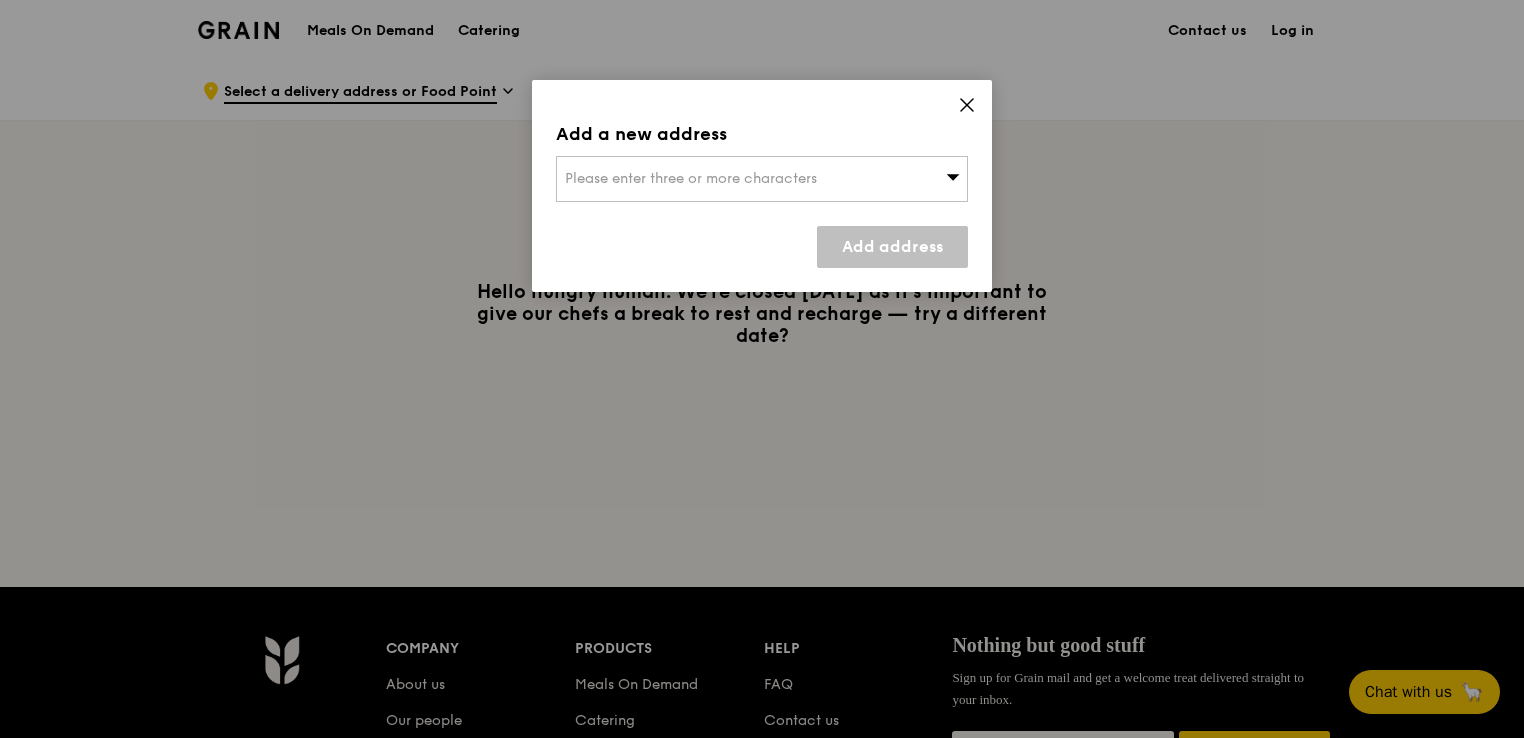 click 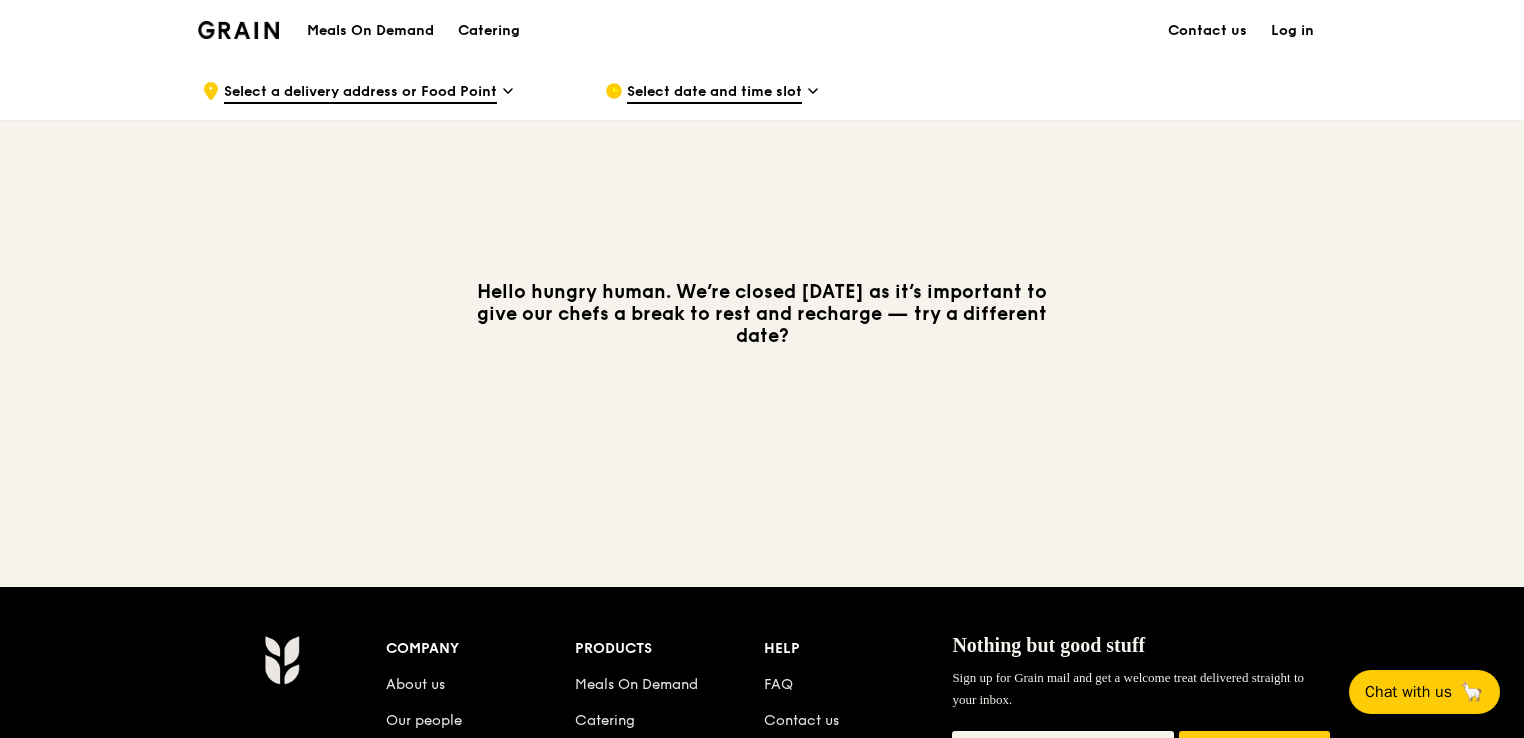 click on "Select a delivery address or Food Point" at bounding box center [360, 93] 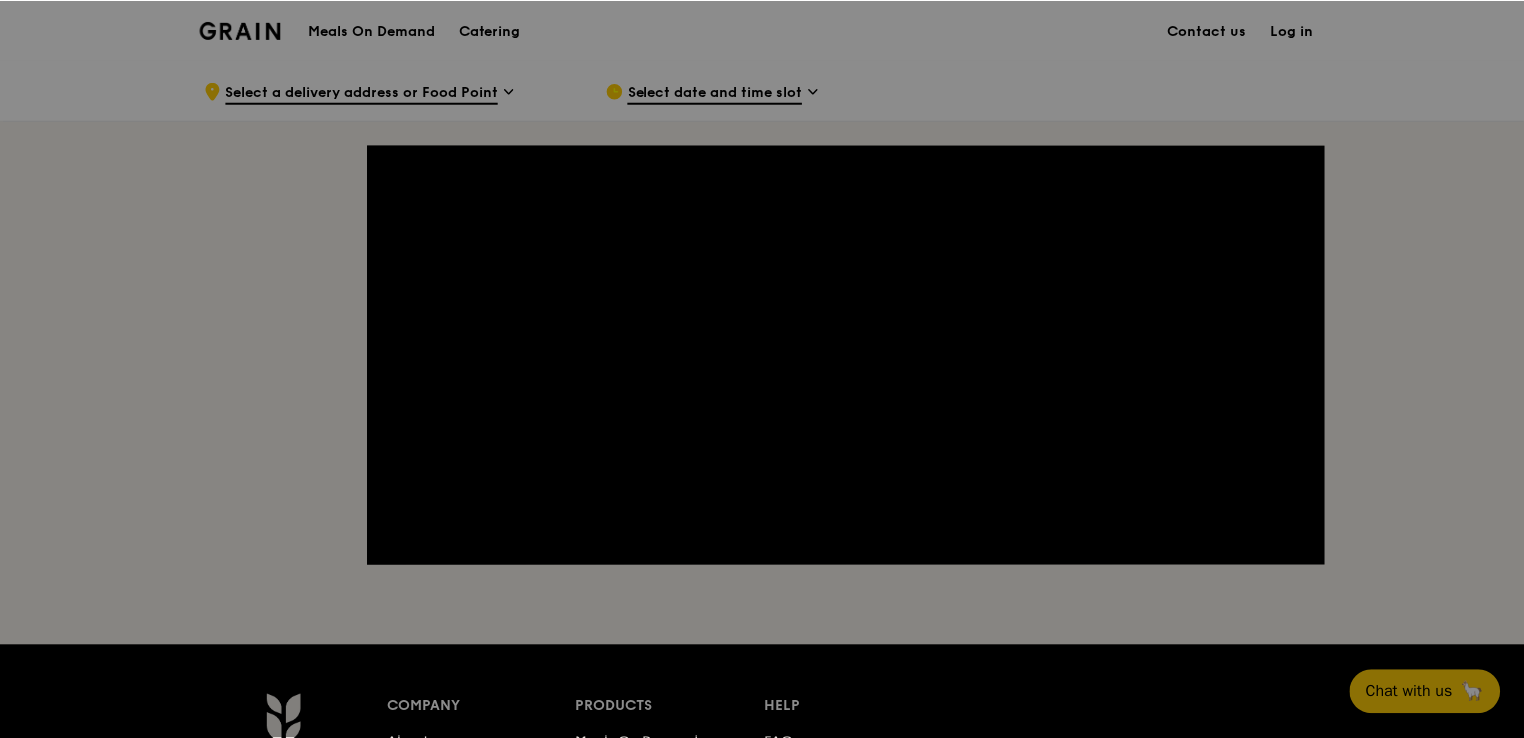 scroll, scrollTop: 0, scrollLeft: 0, axis: both 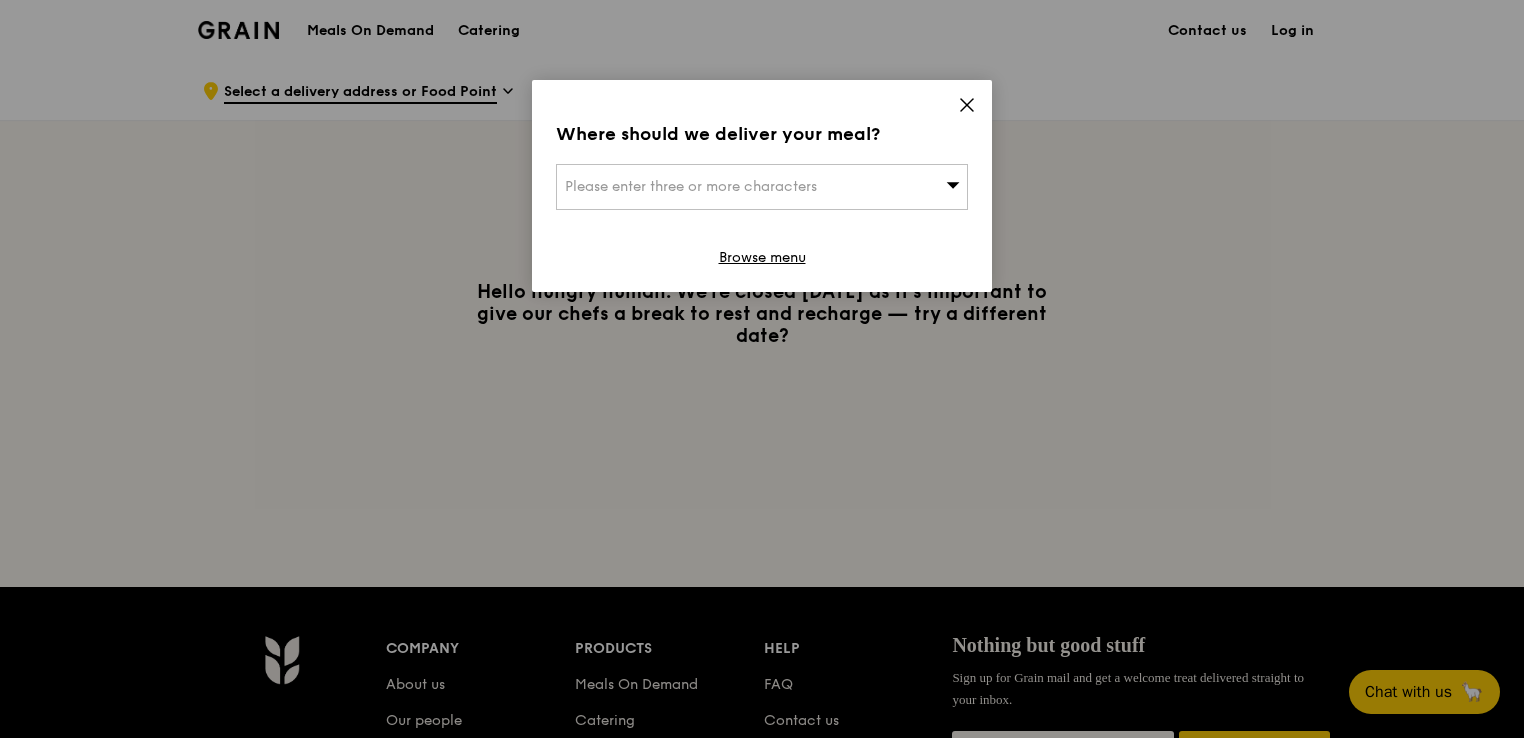 click 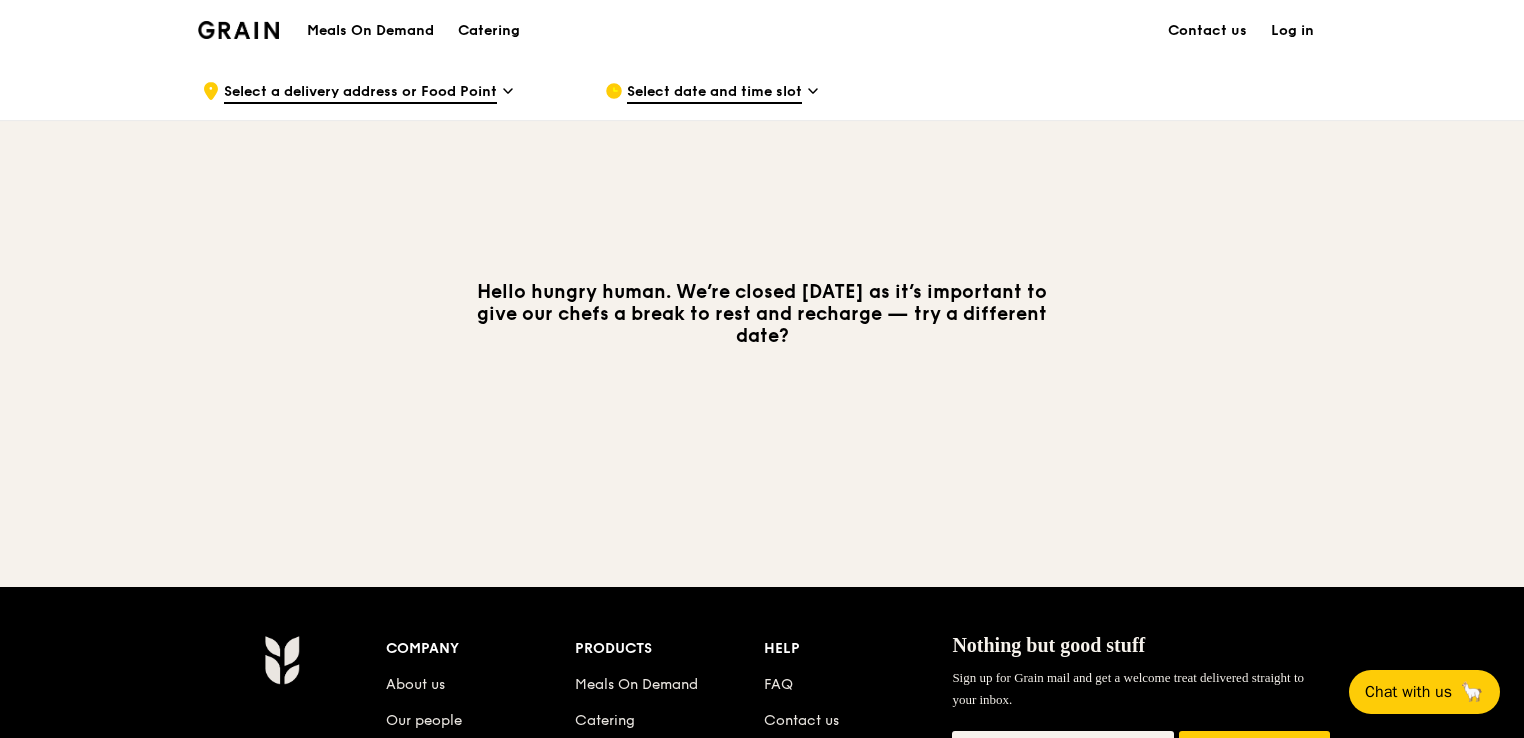click at bounding box center [238, 30] 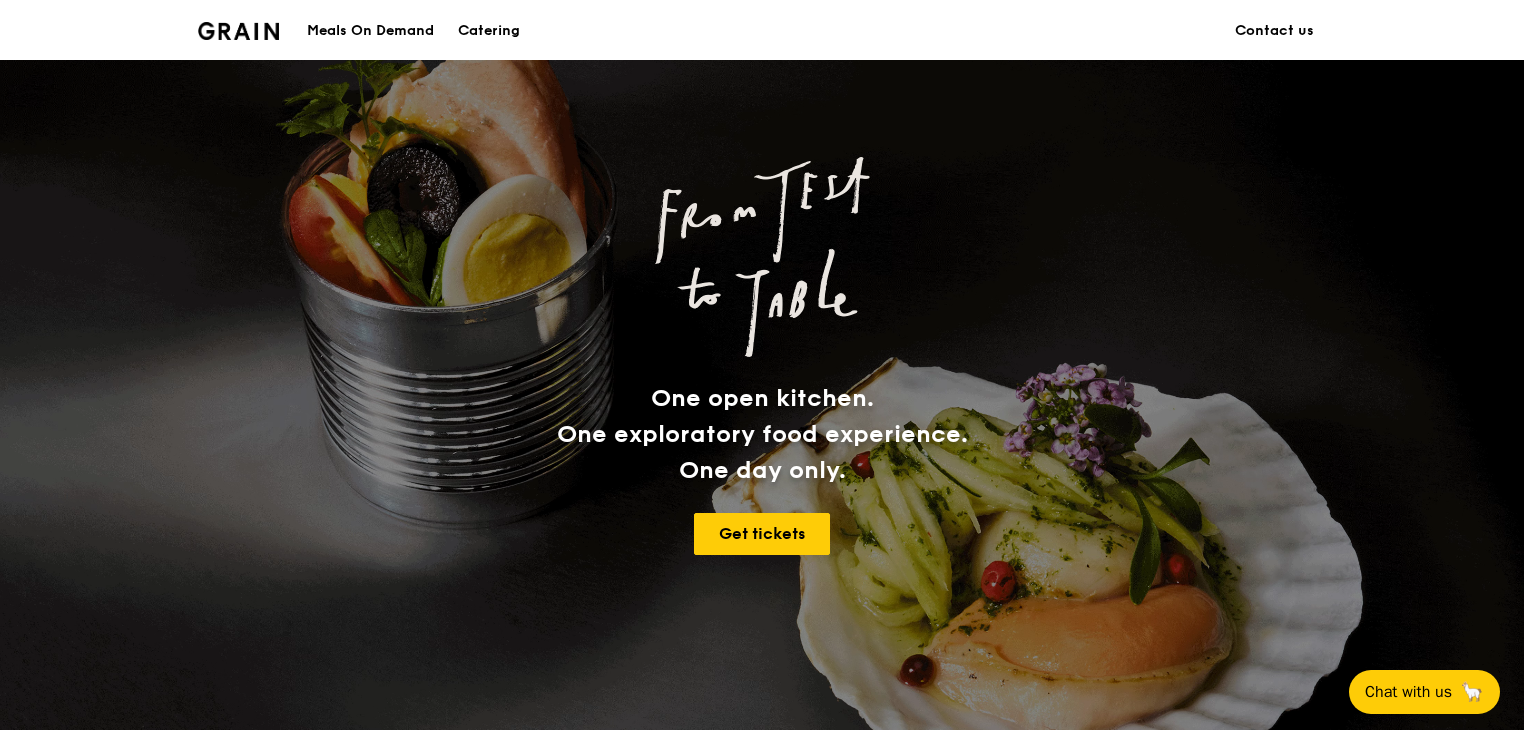 scroll, scrollTop: 100, scrollLeft: 0, axis: vertical 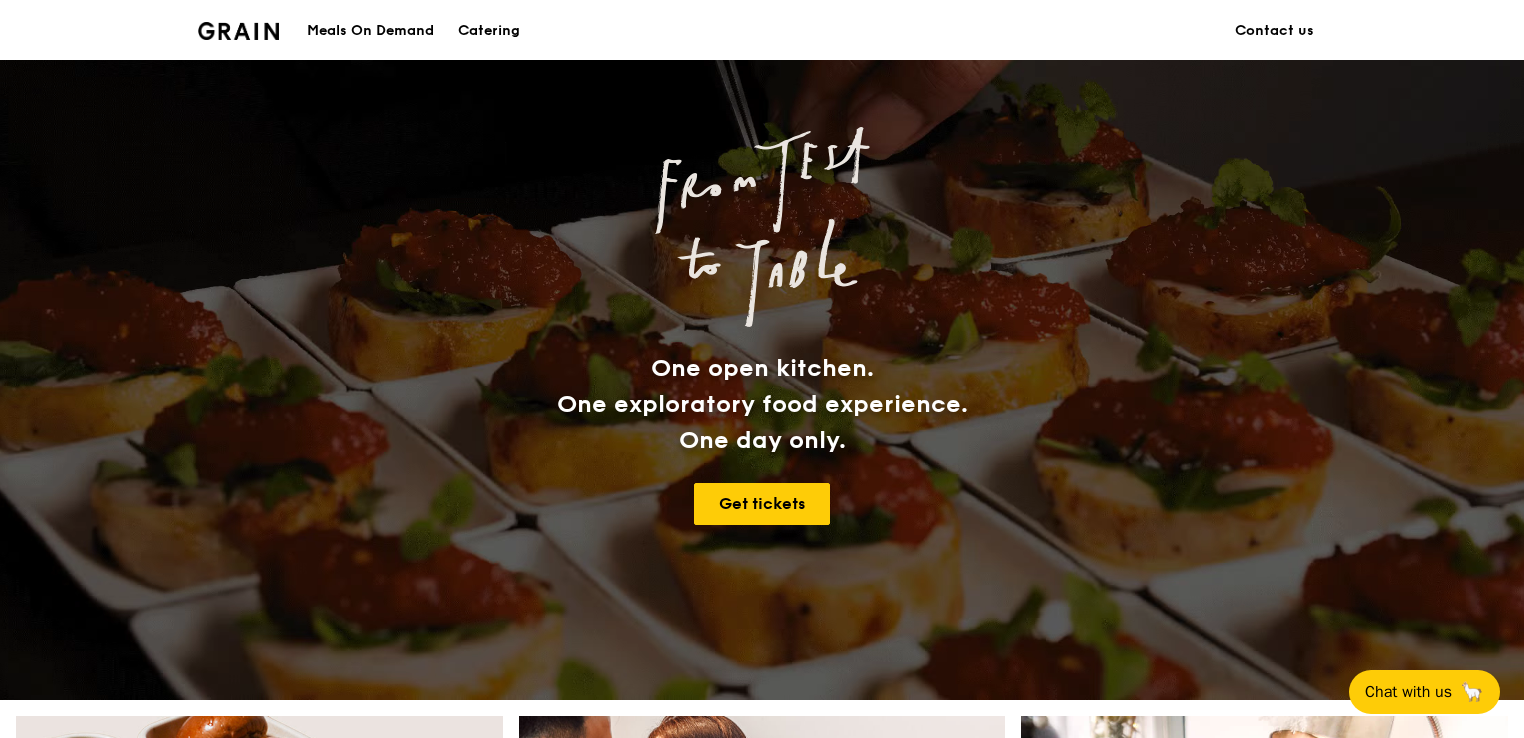 click on "Meals On Demand" at bounding box center [370, 31] 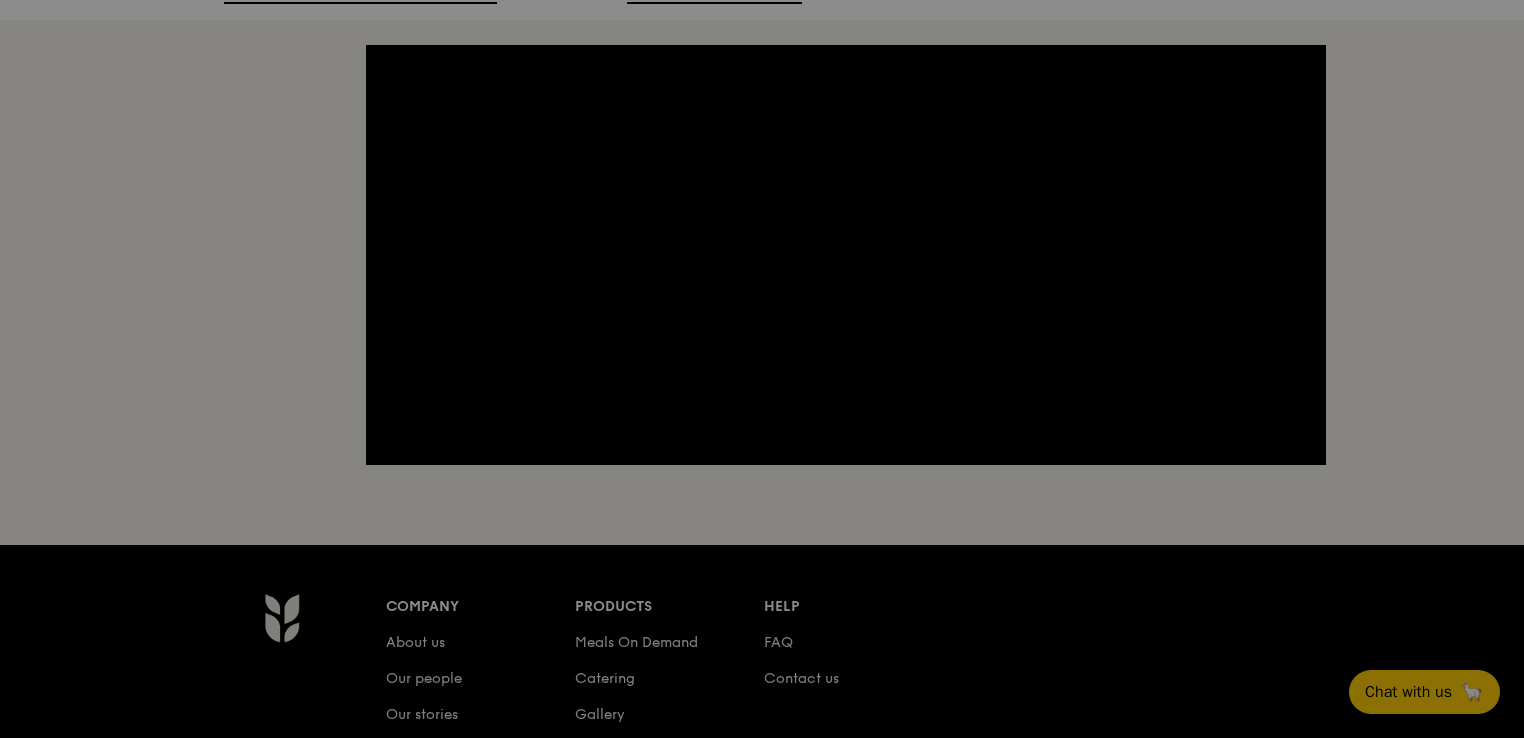 scroll, scrollTop: 0, scrollLeft: 0, axis: both 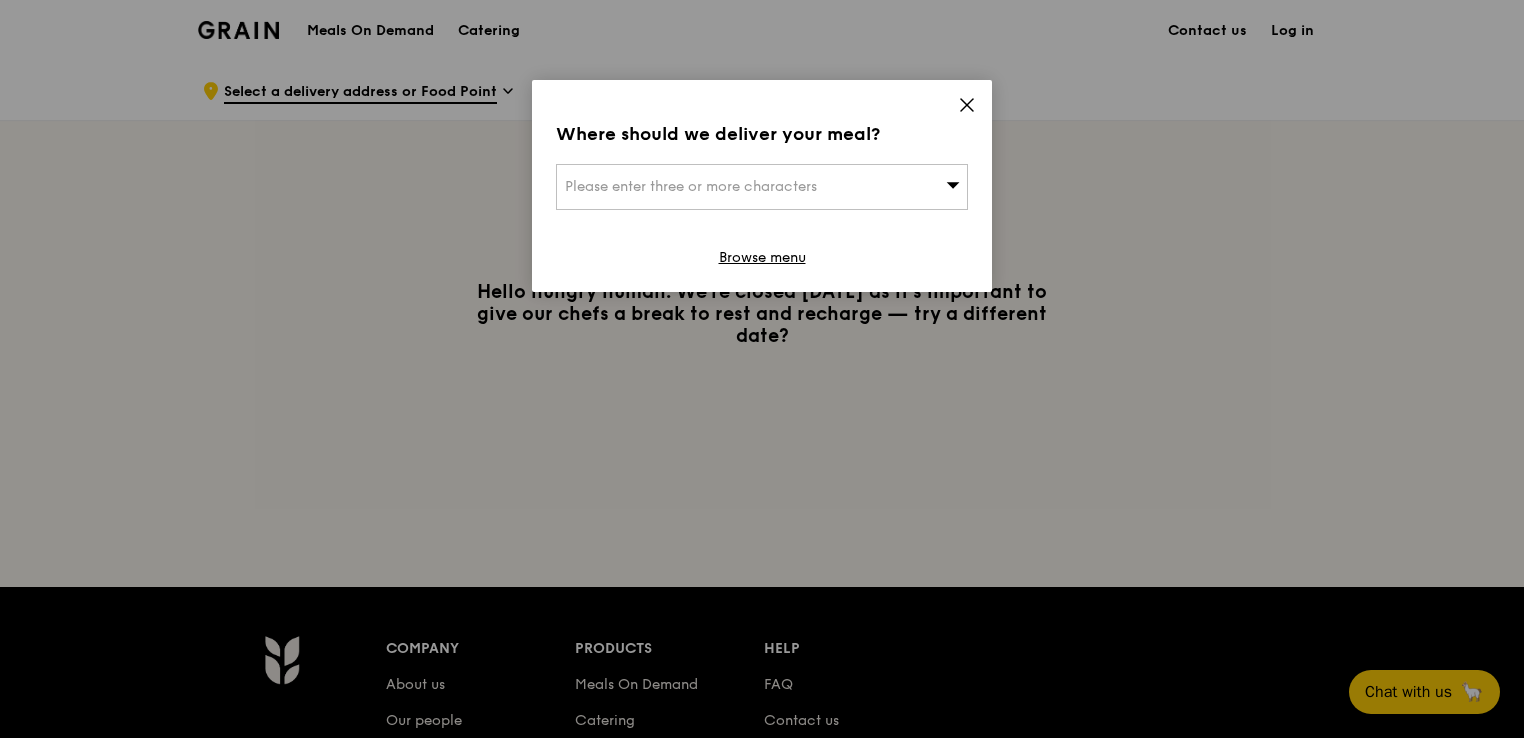 click on "Please enter three or more characters" at bounding box center (762, 187) 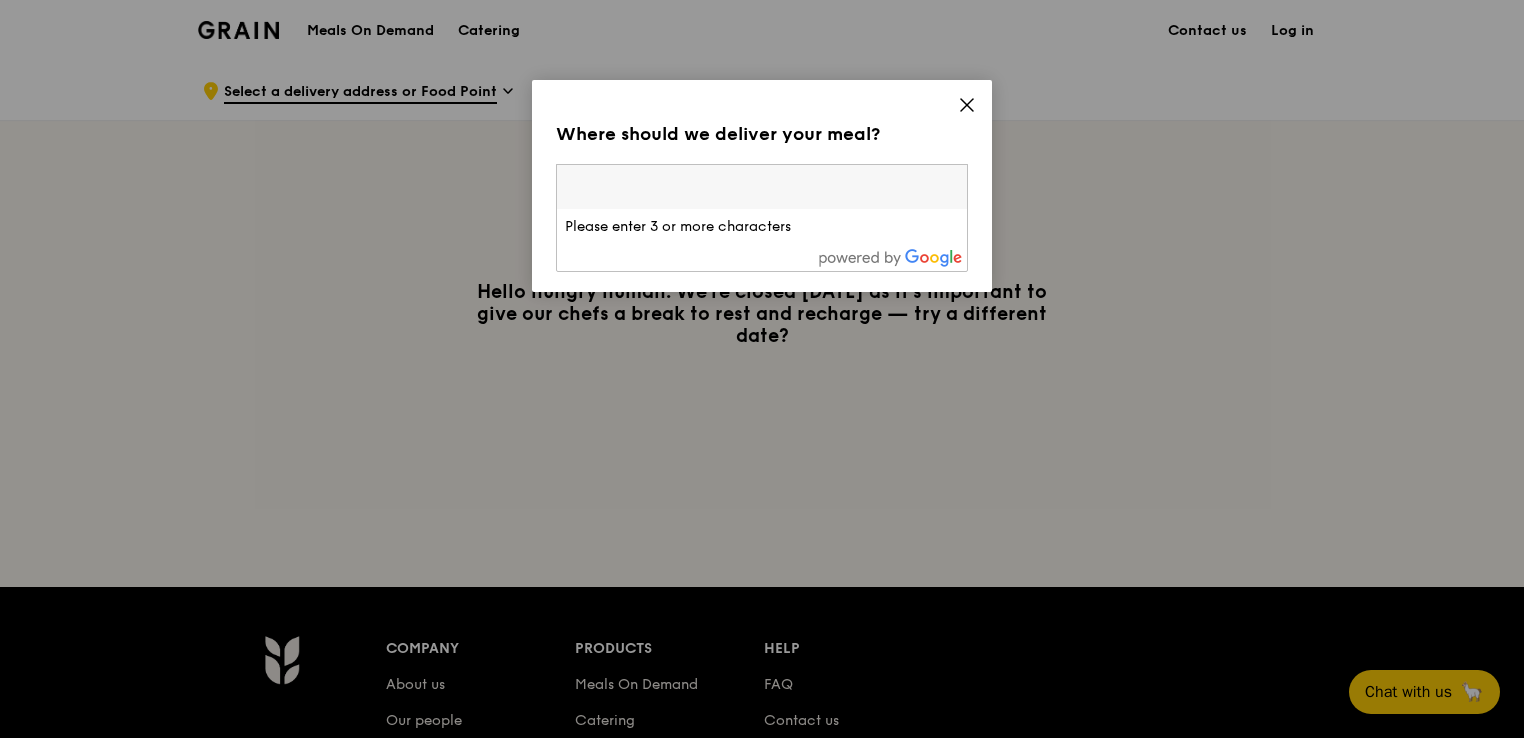 click 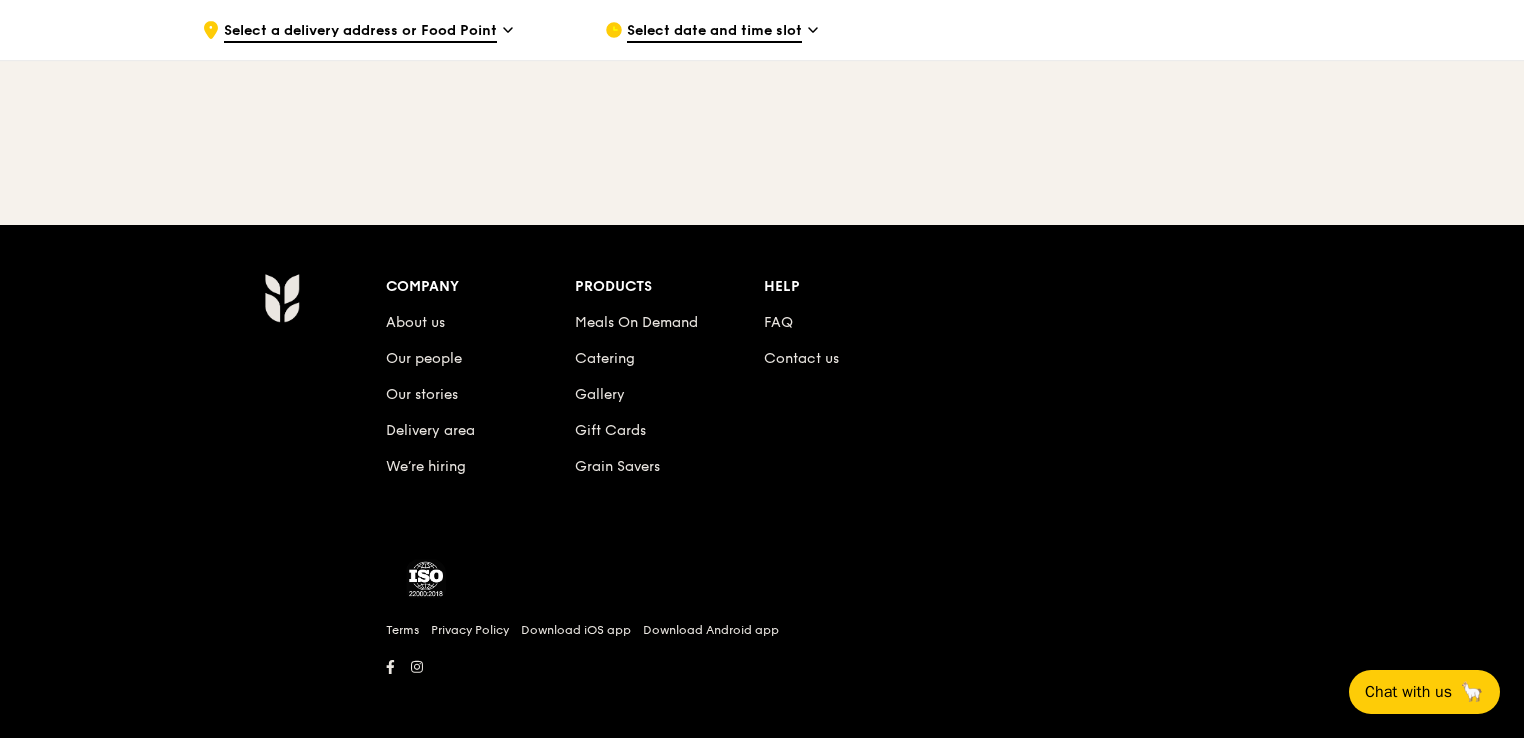 scroll, scrollTop: 370, scrollLeft: 0, axis: vertical 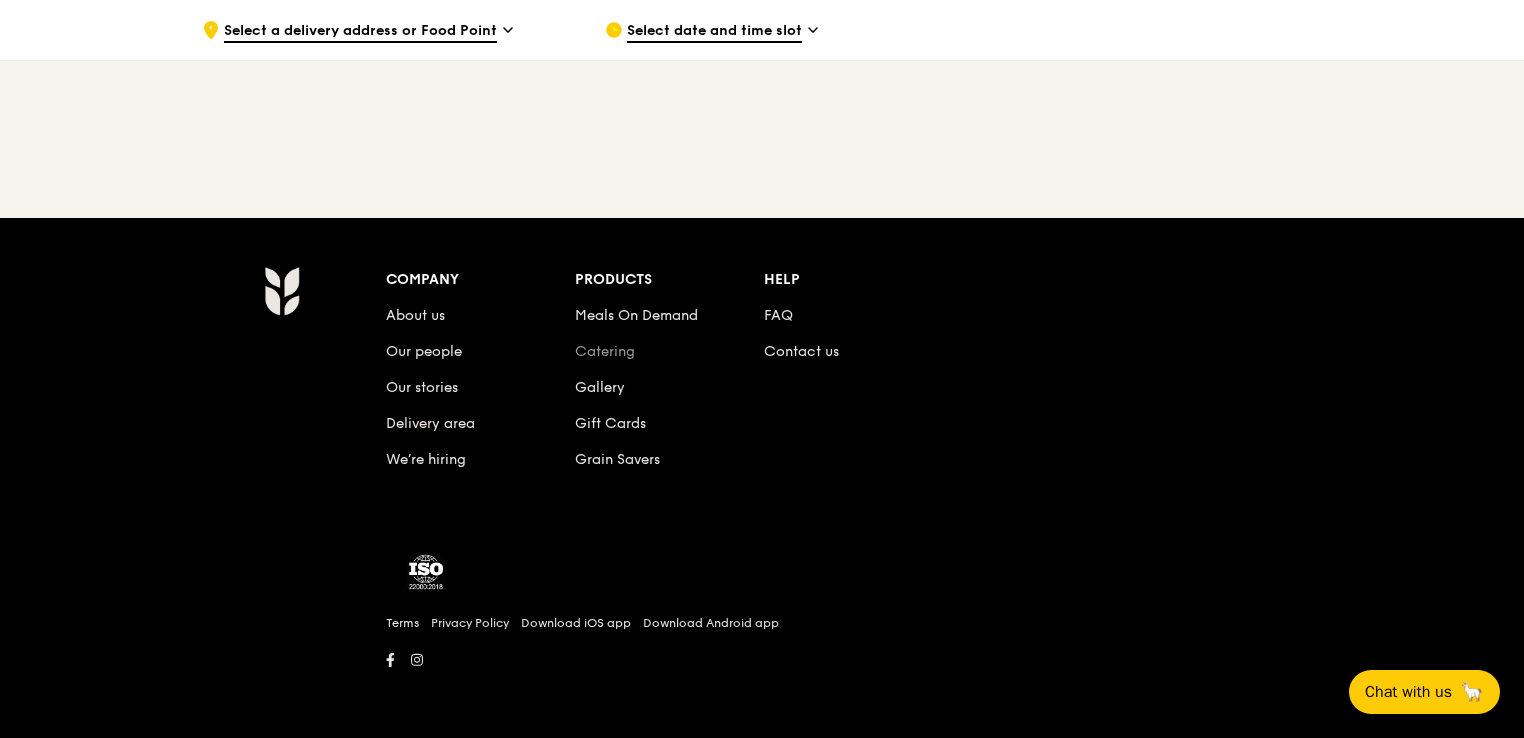 click on "Catering" at bounding box center (605, 351) 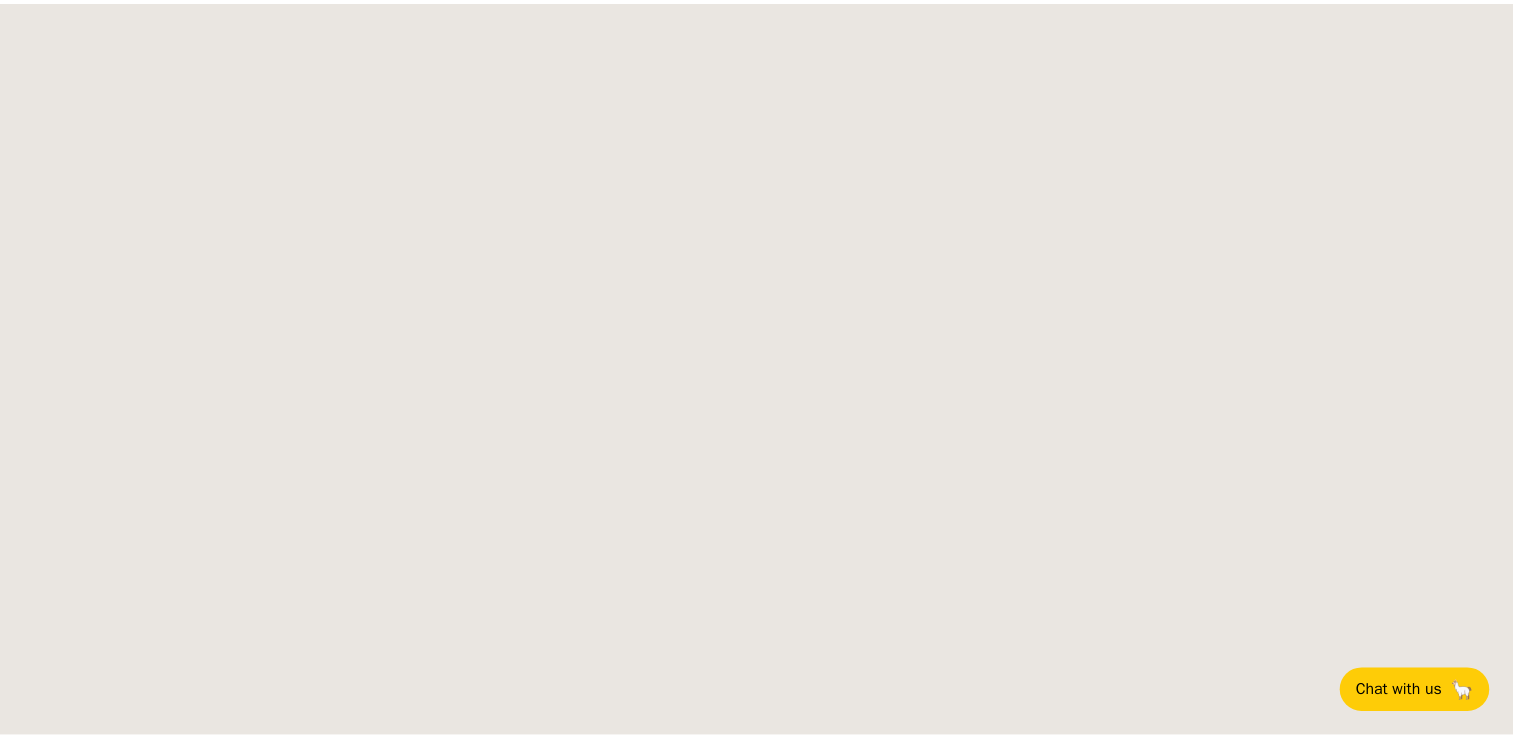 scroll, scrollTop: 0, scrollLeft: 0, axis: both 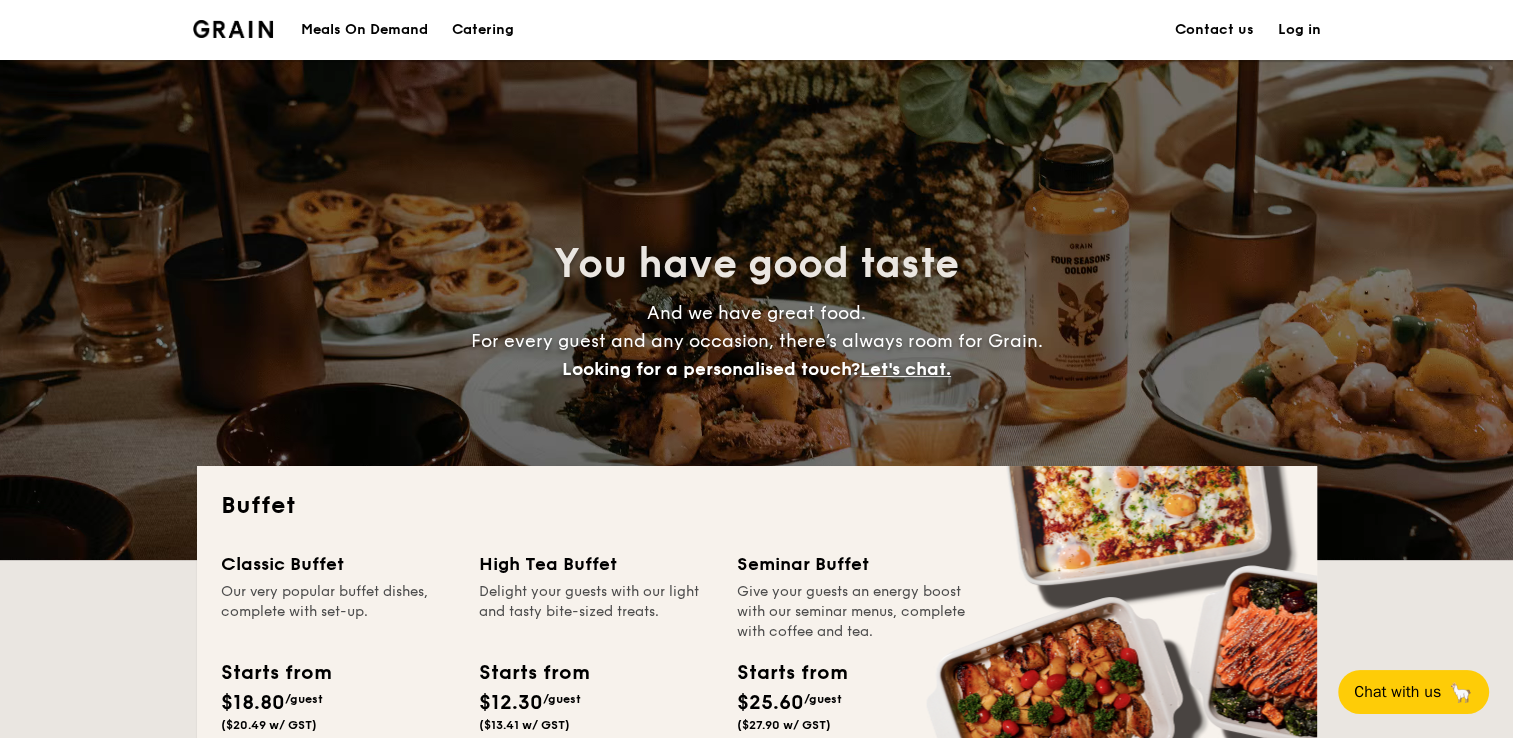 click on "Meals On Demand" at bounding box center [364, 30] 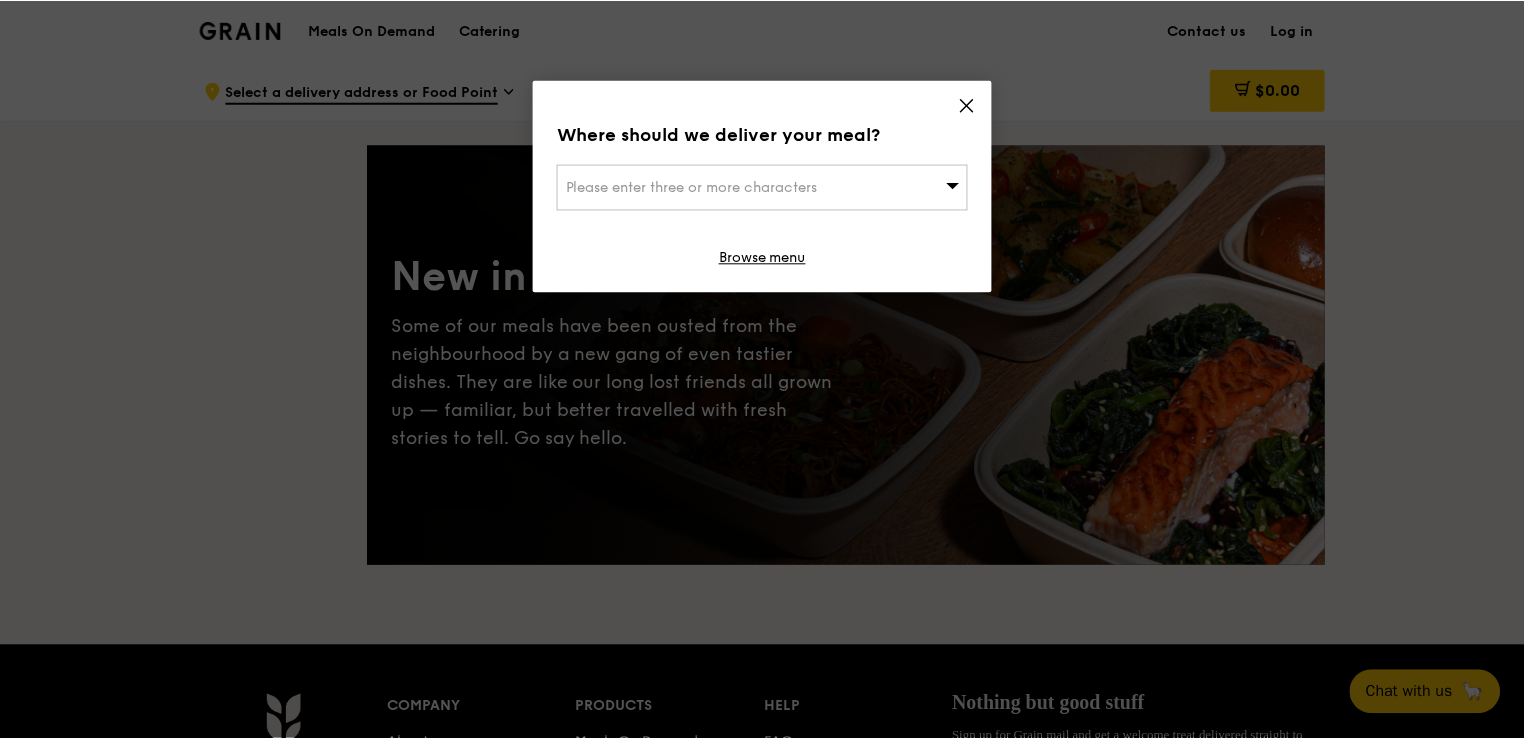 scroll, scrollTop: 0, scrollLeft: 0, axis: both 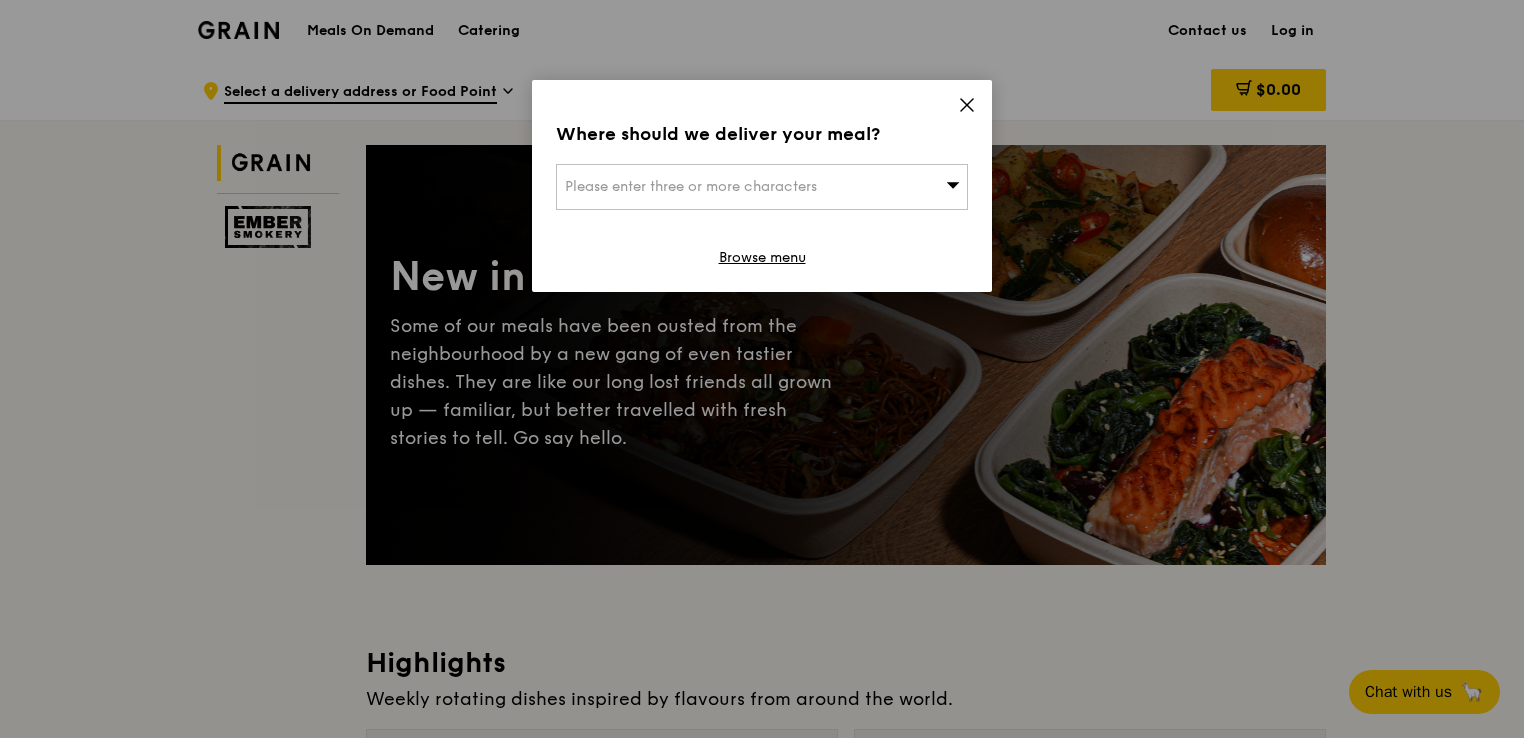 click 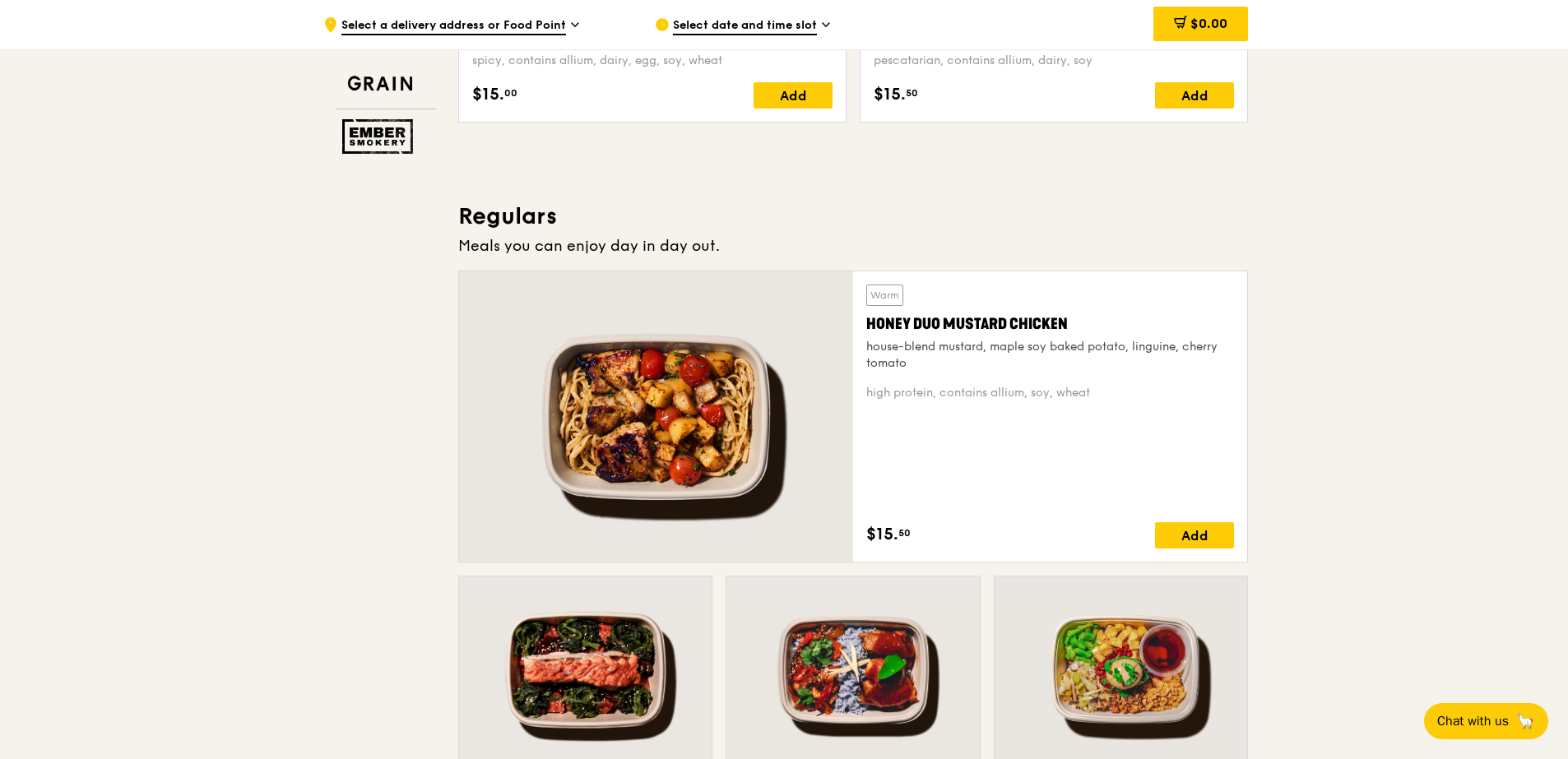 scroll, scrollTop: 1254, scrollLeft: 0, axis: vertical 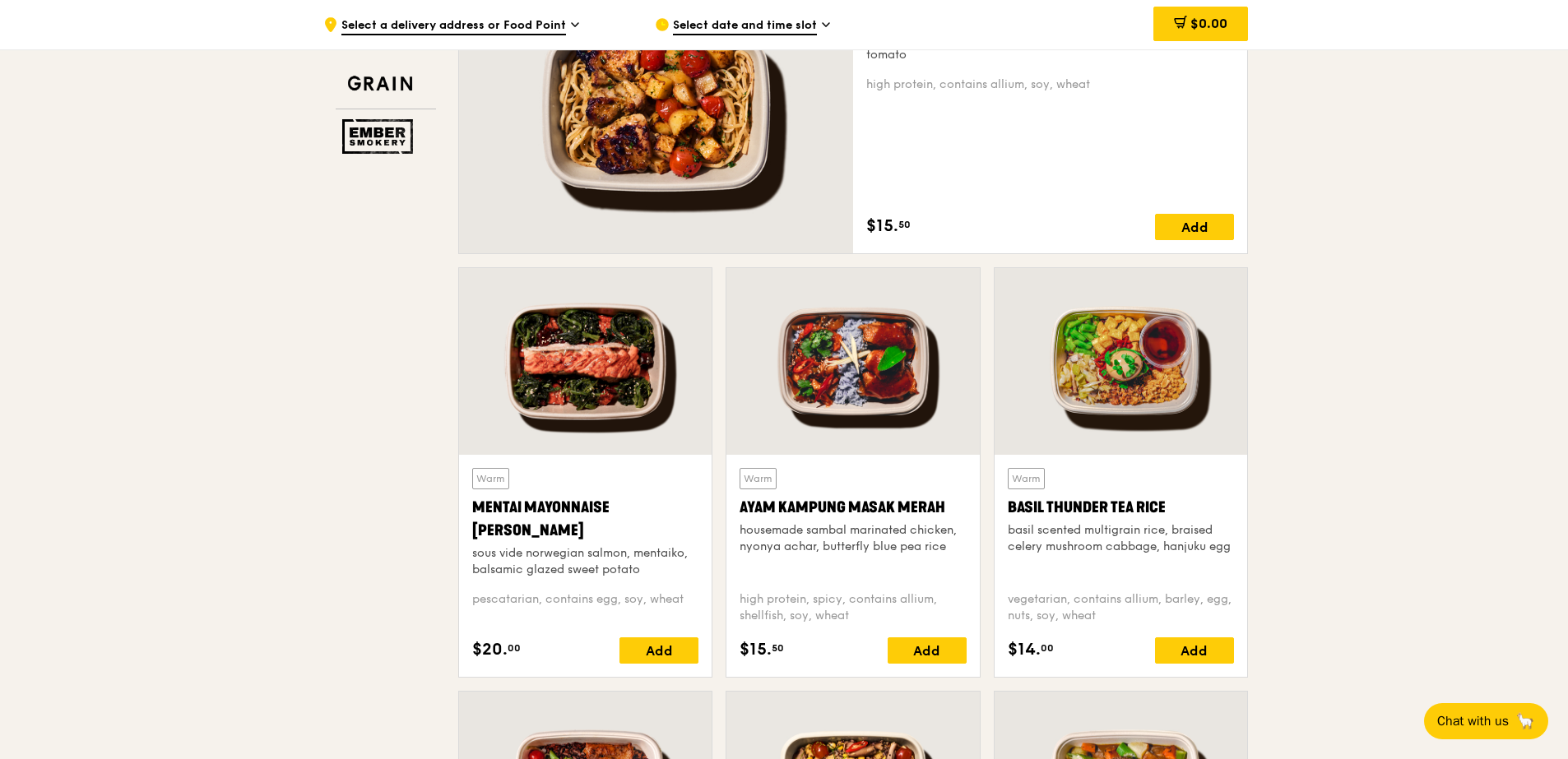 drag, startPoint x: 528, startPoint y: 533, endPoint x: 448, endPoint y: 517, distance: 81.58431 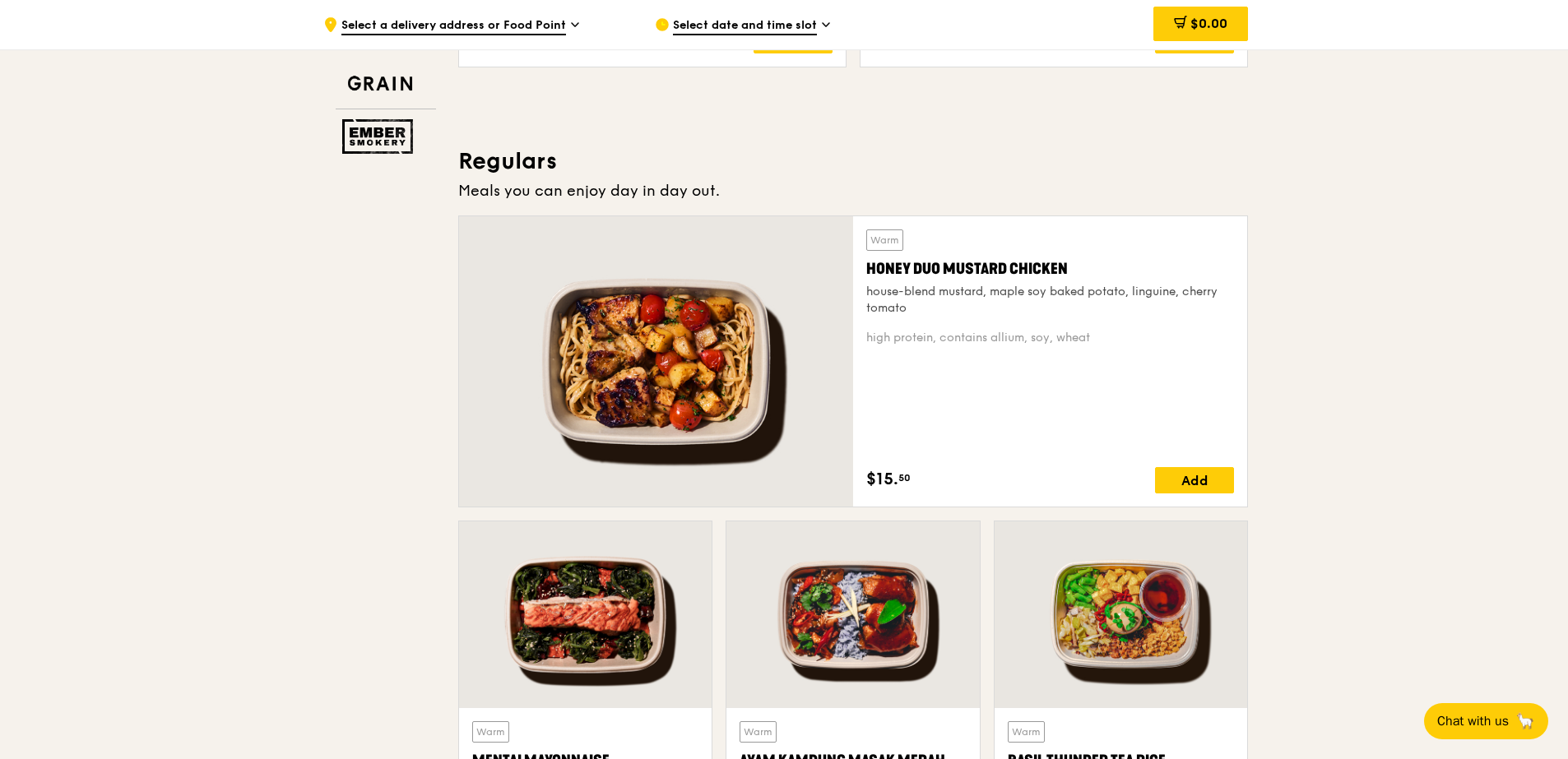 scroll, scrollTop: 1048, scrollLeft: 0, axis: vertical 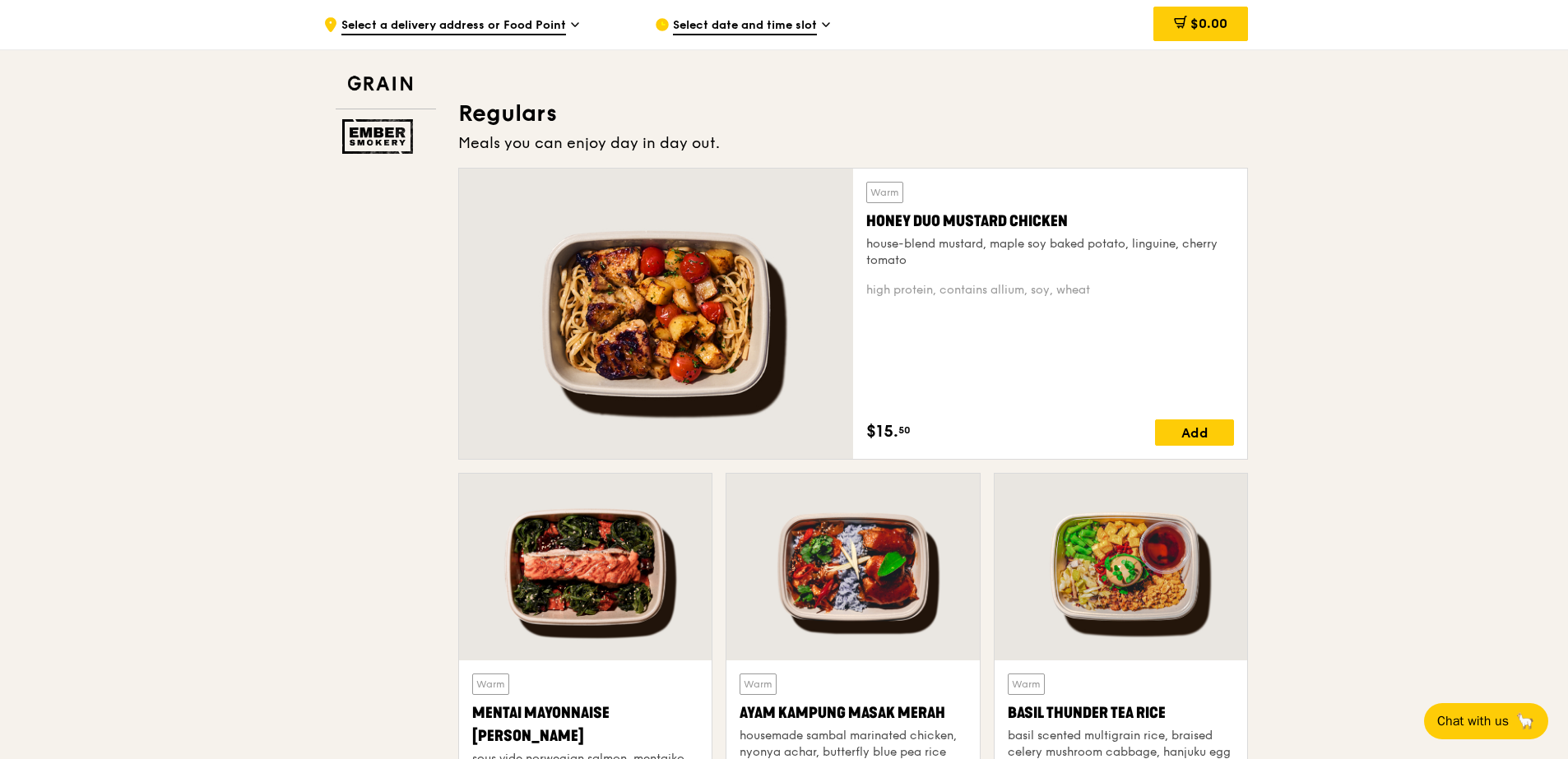 drag, startPoint x: 1065, startPoint y: 217, endPoint x: 861, endPoint y: 219, distance: 204.0098 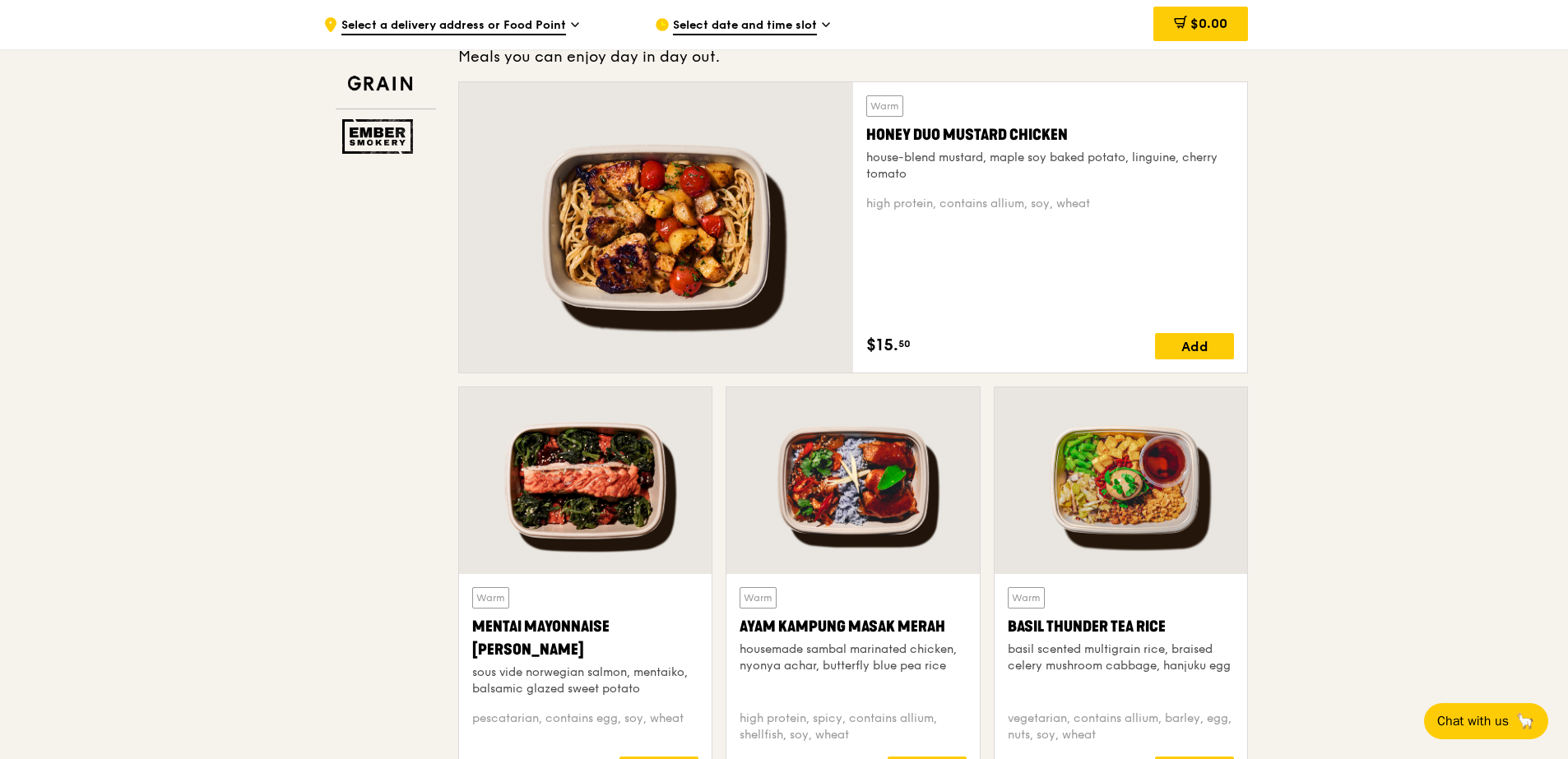 scroll, scrollTop: 1254, scrollLeft: 0, axis: vertical 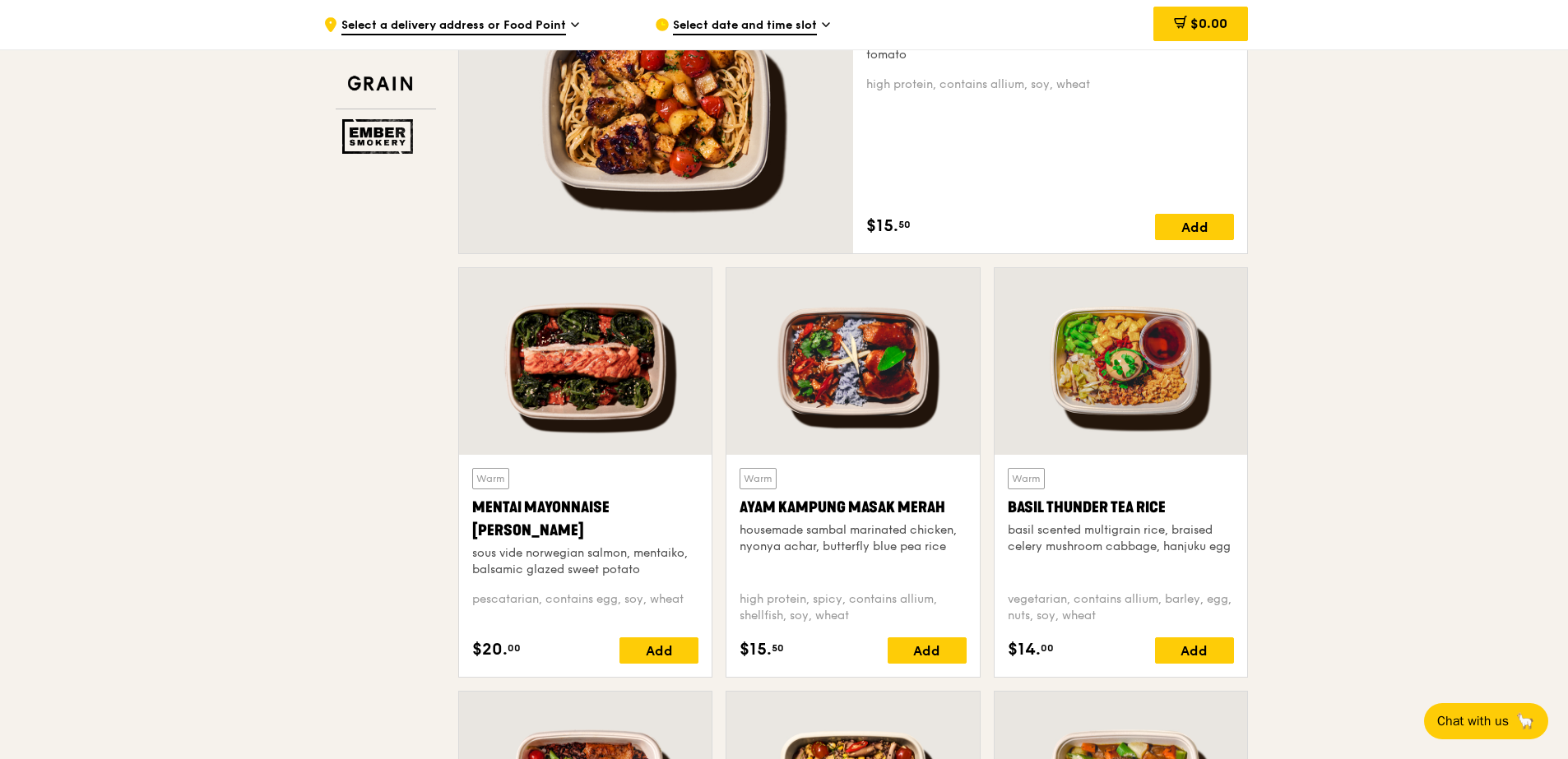 drag, startPoint x: 545, startPoint y: 531, endPoint x: 458, endPoint y: 516, distance: 88.2836 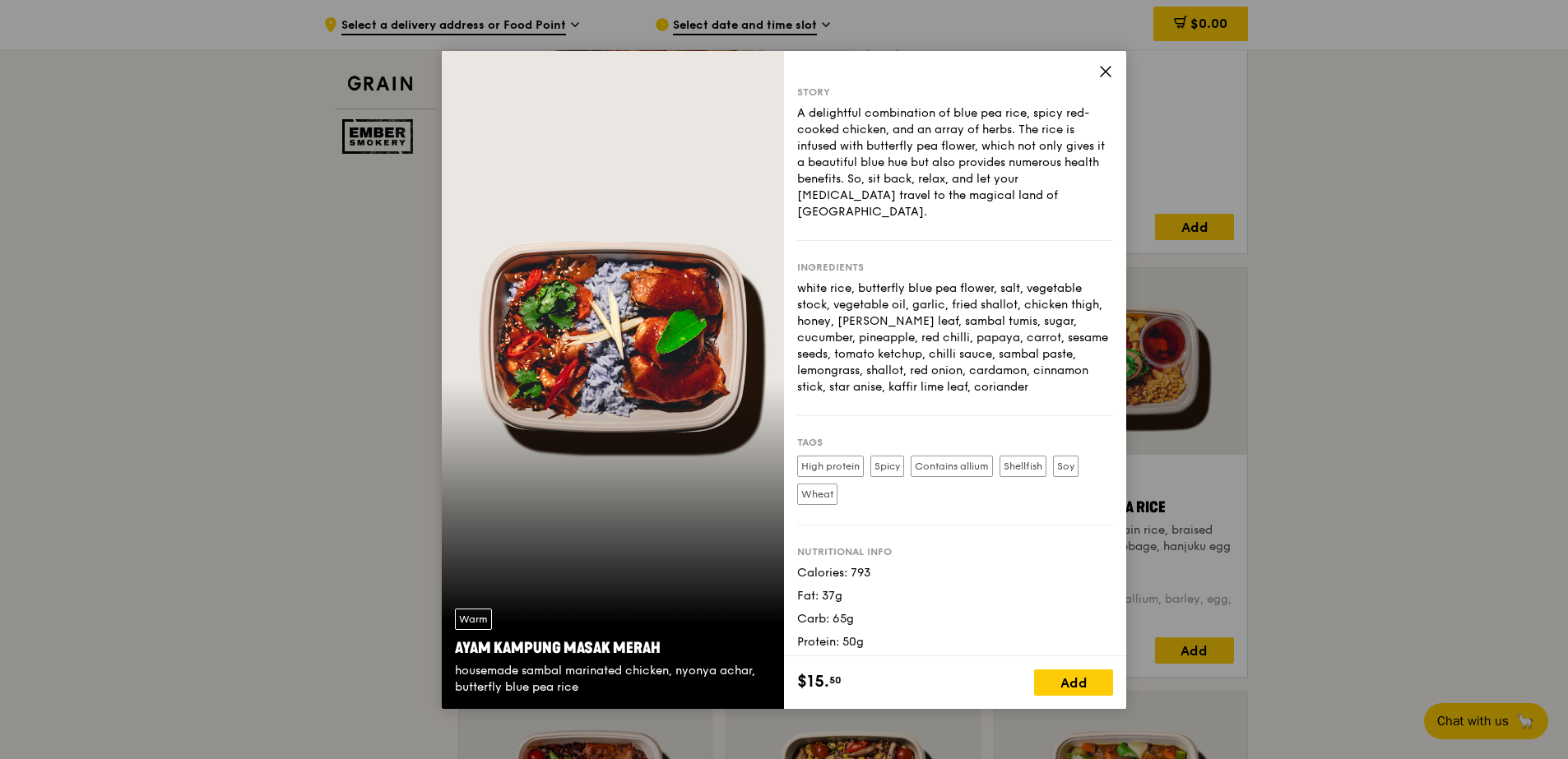 copy on "Ayam Kampung Masak Merah" 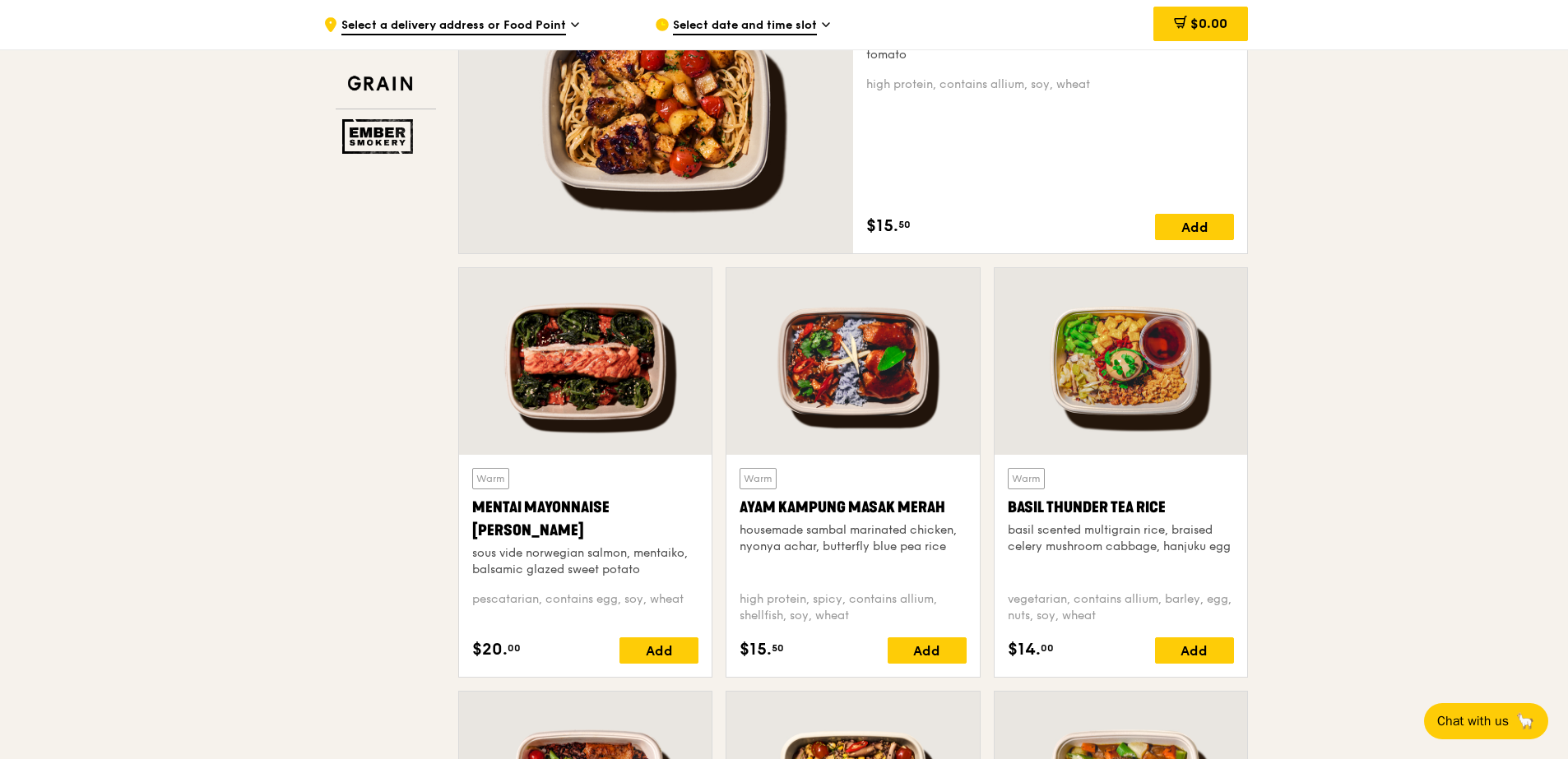 drag, startPoint x: 916, startPoint y: 505, endPoint x: 740, endPoint y: 502, distance: 176.0256 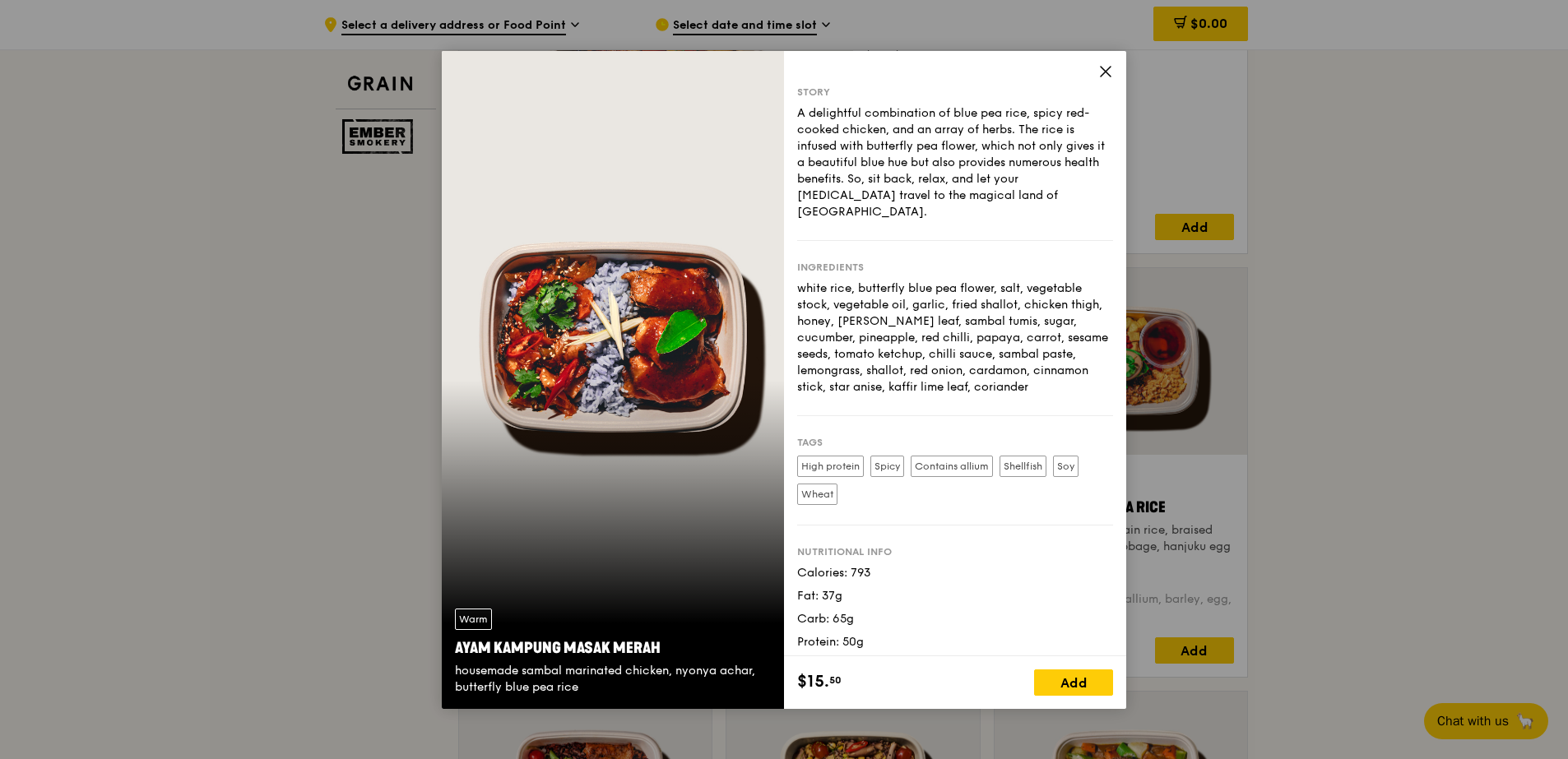 copy on "Ayam Kampung Masak Merah" 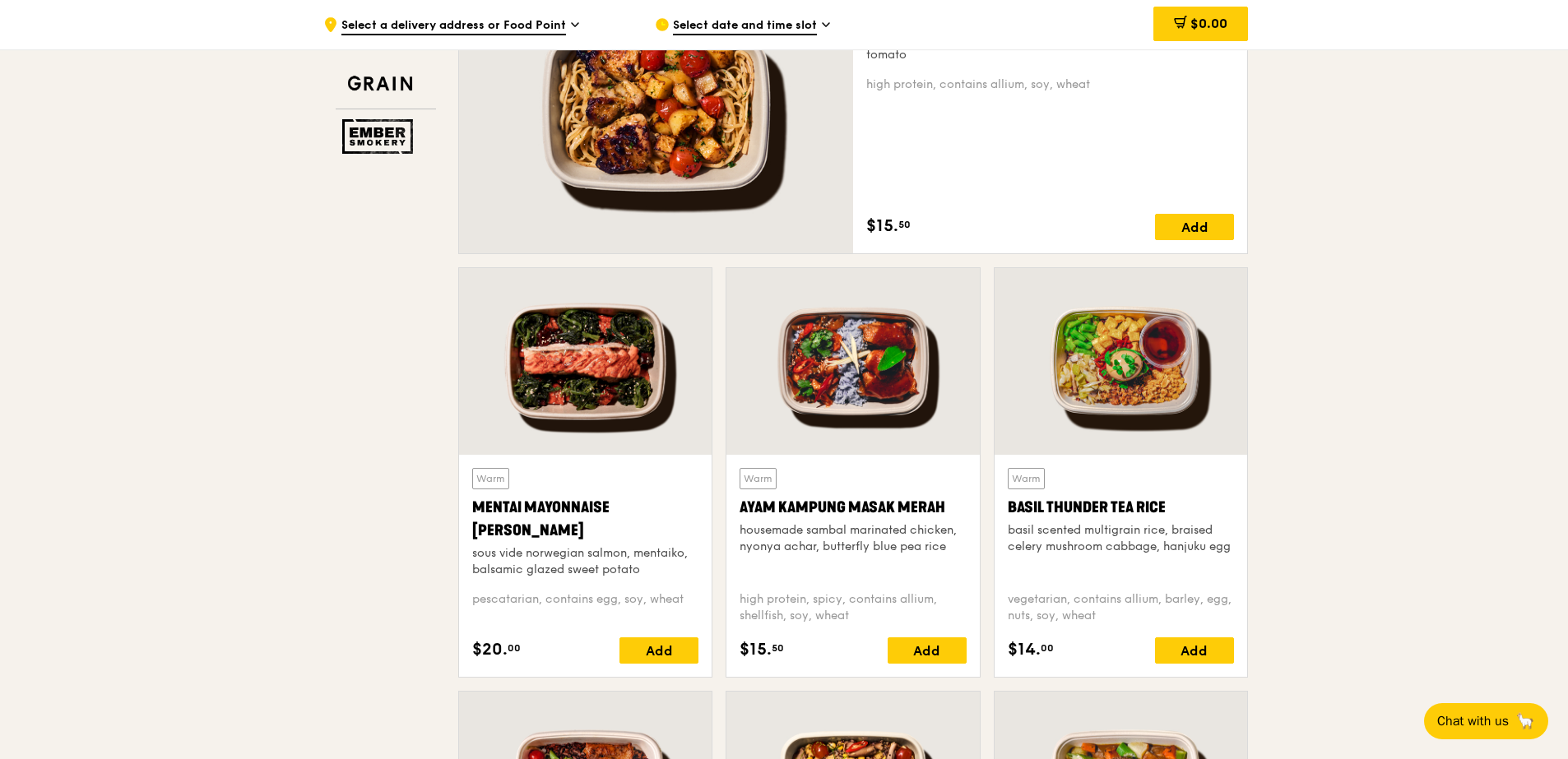 drag, startPoint x: 741, startPoint y: 503, endPoint x: 941, endPoint y: 511, distance: 200.15994 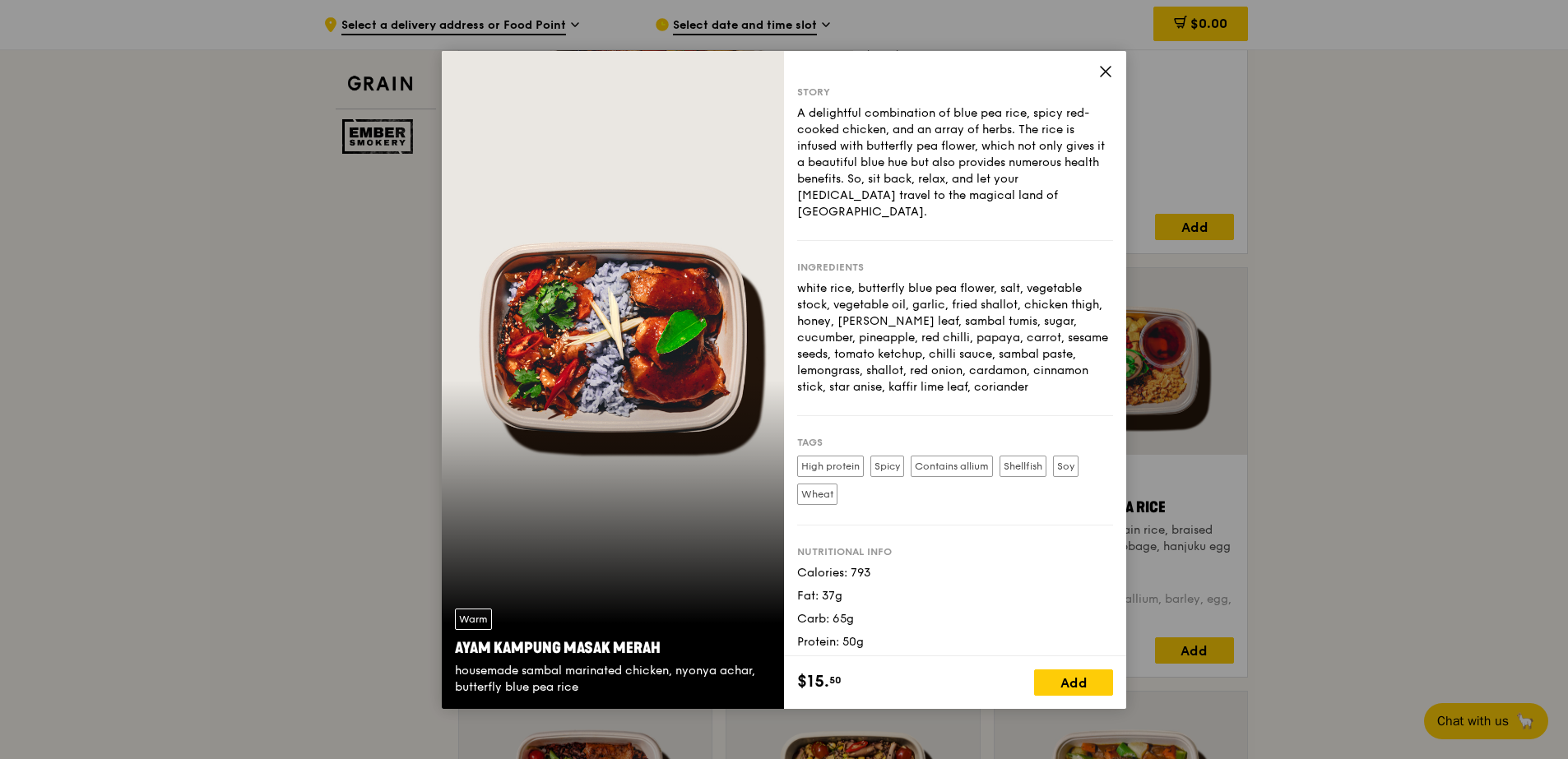 drag, startPoint x: 661, startPoint y: 643, endPoint x: 456, endPoint y: 643, distance: 205 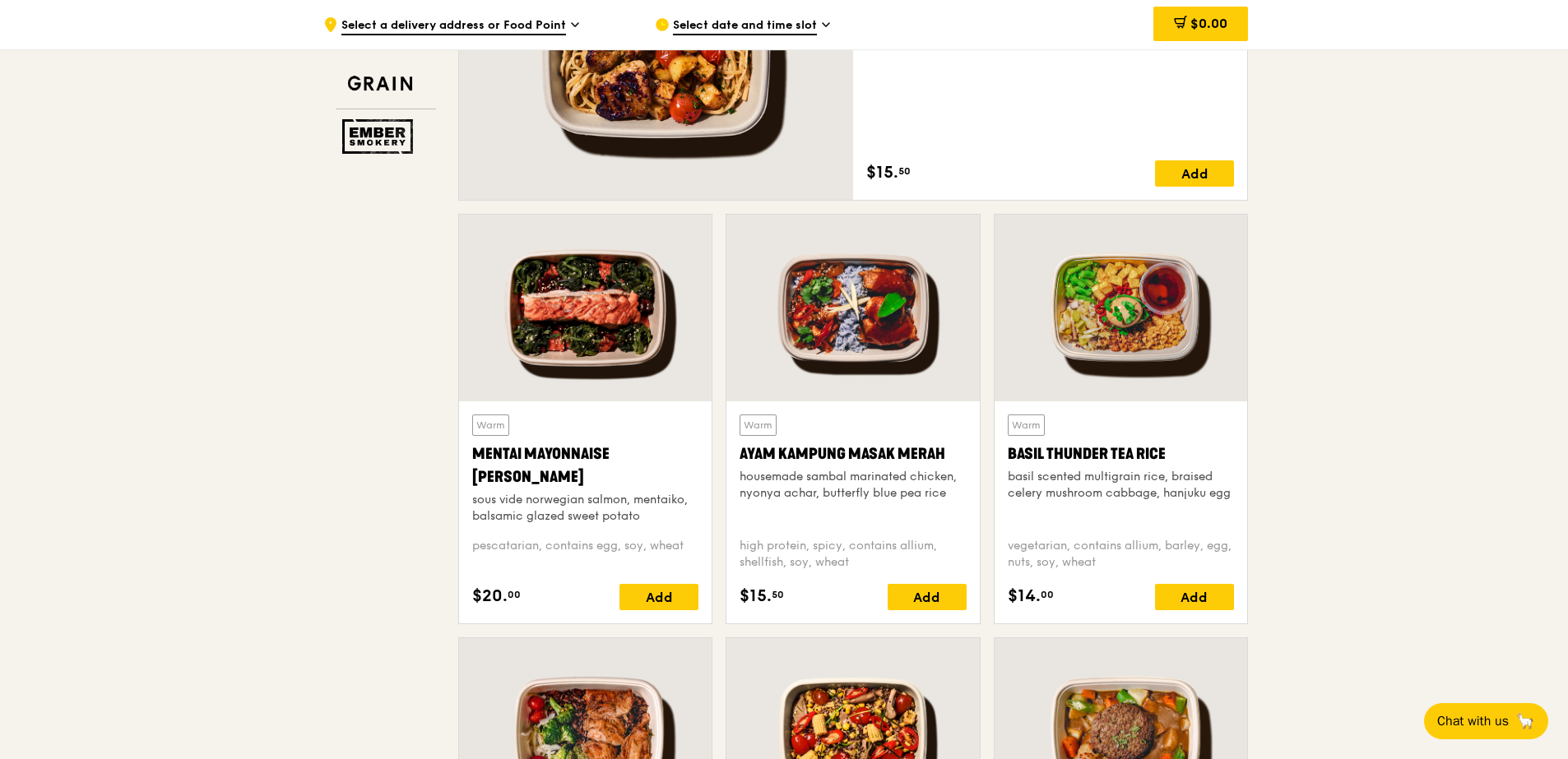 scroll, scrollTop: 1357, scrollLeft: 0, axis: vertical 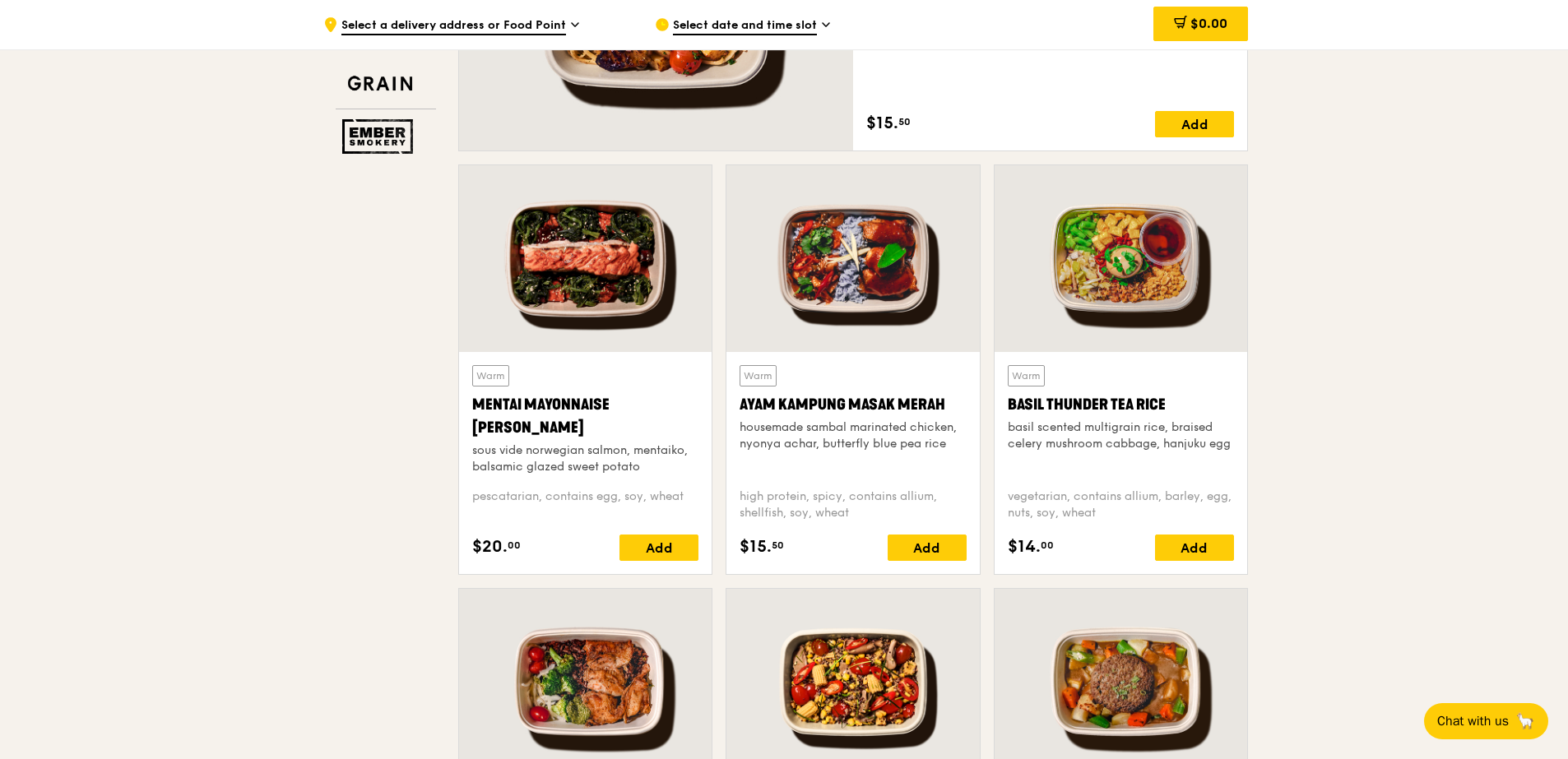 drag, startPoint x: 1009, startPoint y: 404, endPoint x: 1163, endPoint y: 414, distance: 154.32433 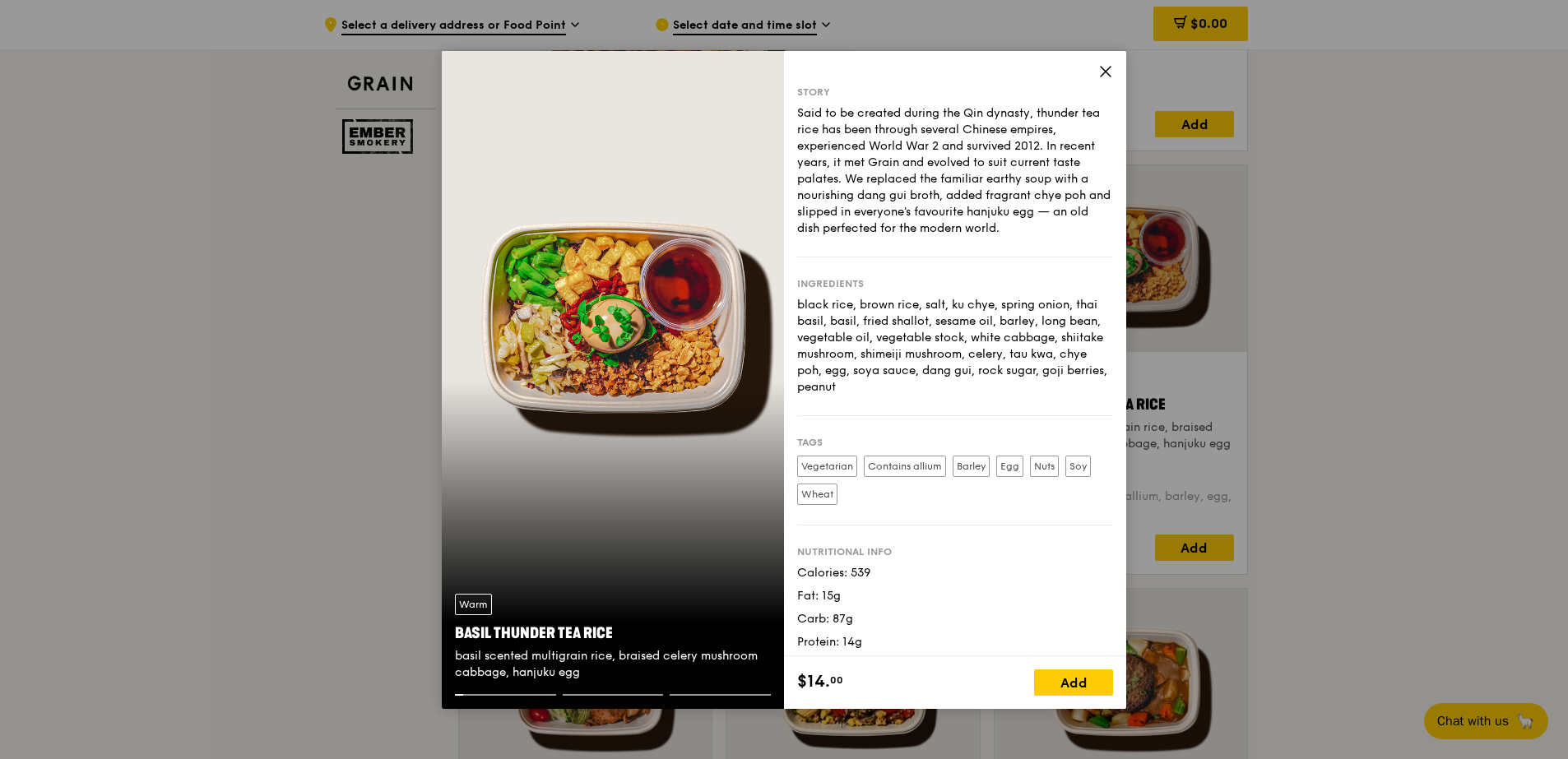 copy on "Basil Thunder Tea Rice" 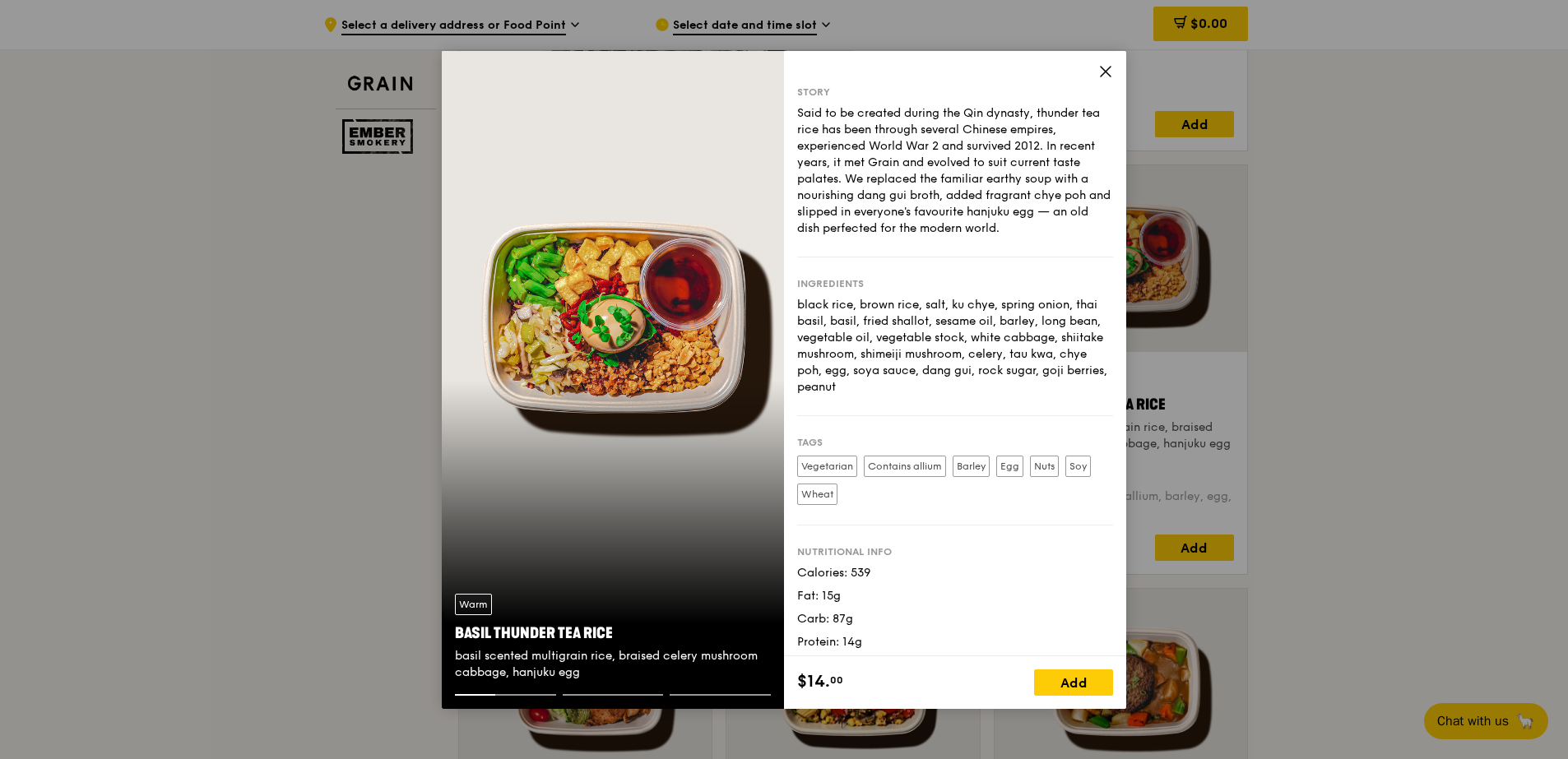 click 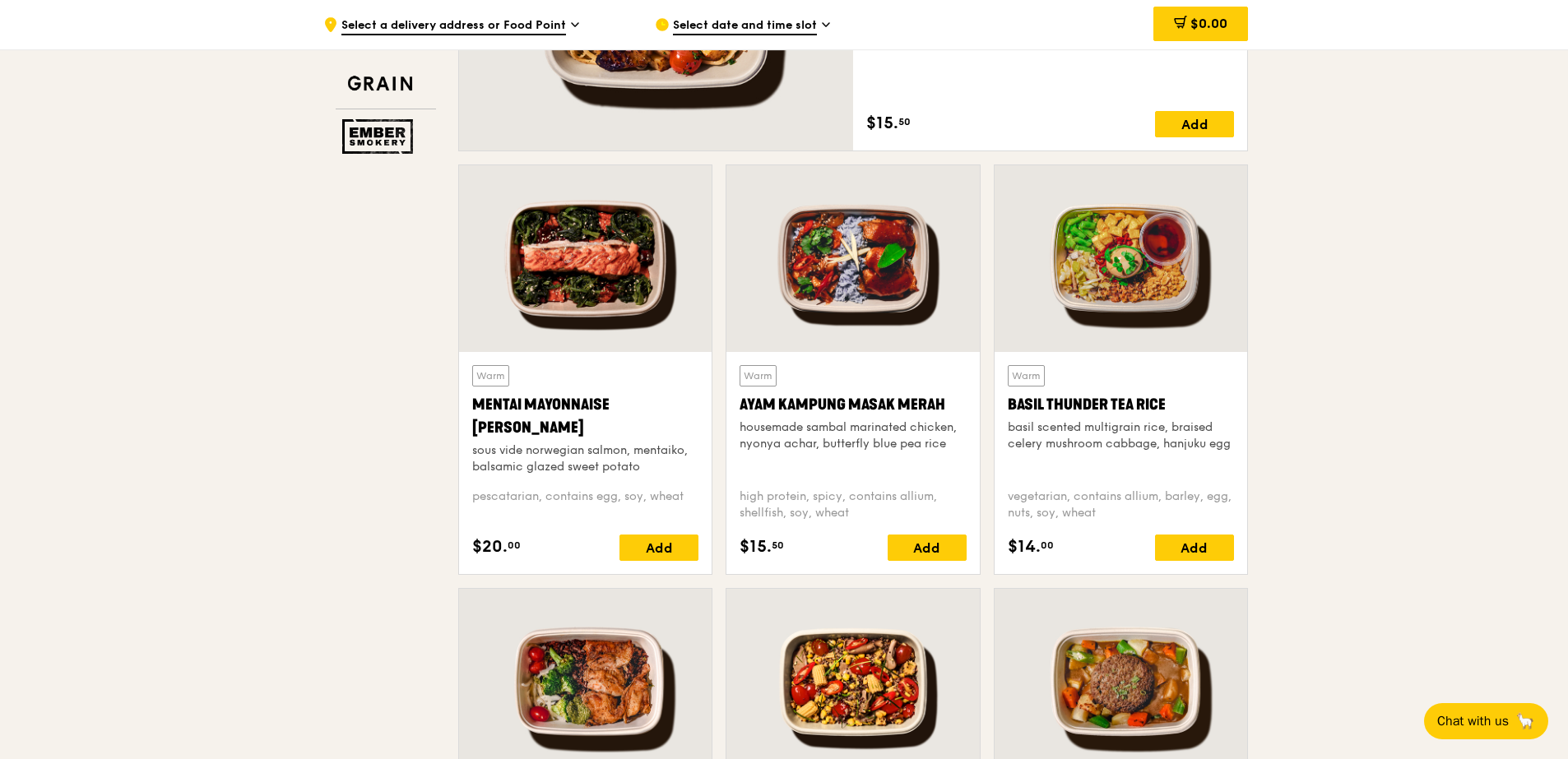 drag, startPoint x: 1170, startPoint y: 400, endPoint x: 1007, endPoint y: 405, distance: 163.07667 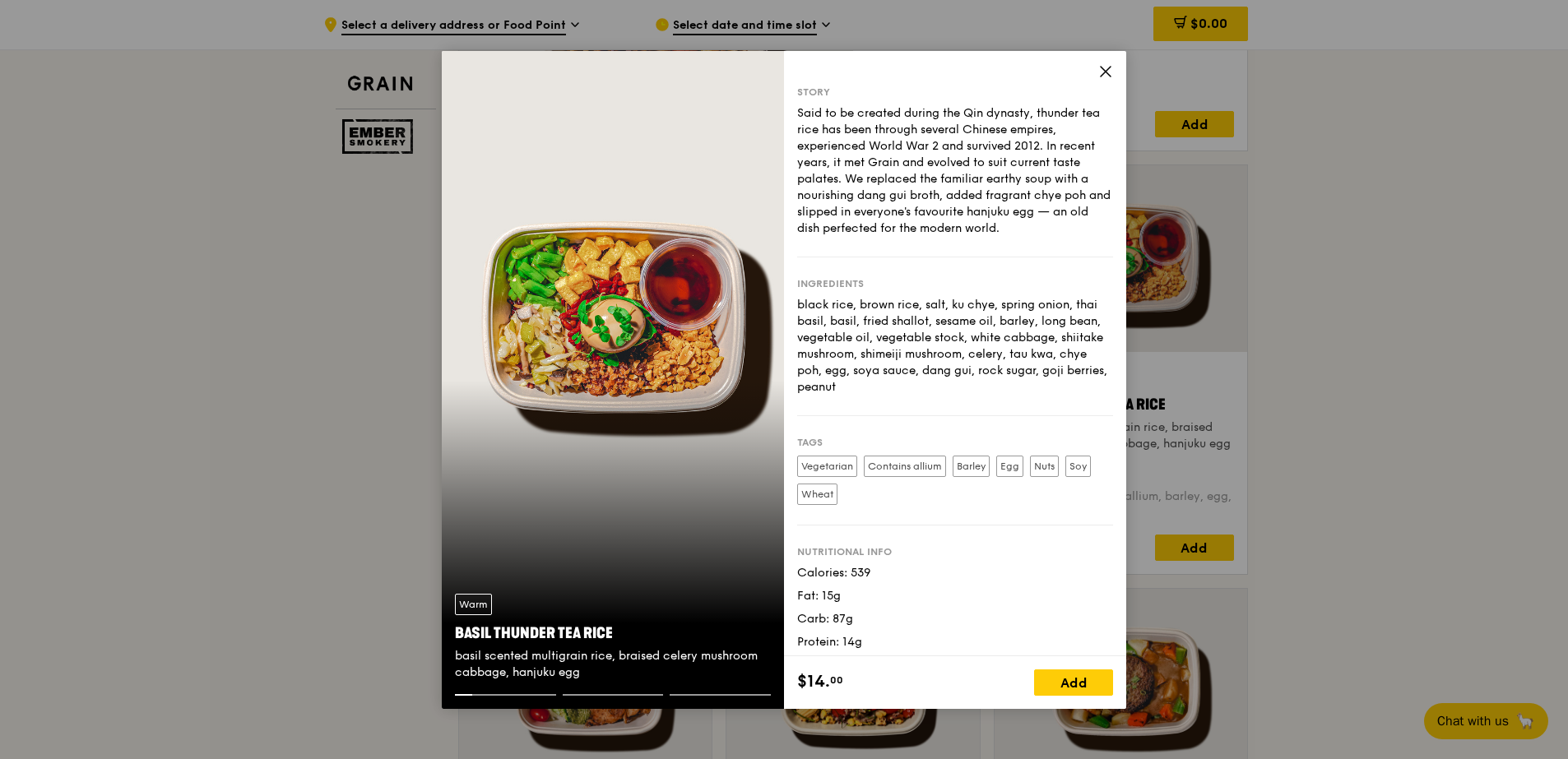 drag, startPoint x: 613, startPoint y: 636, endPoint x: 457, endPoint y: 634, distance: 156.01282 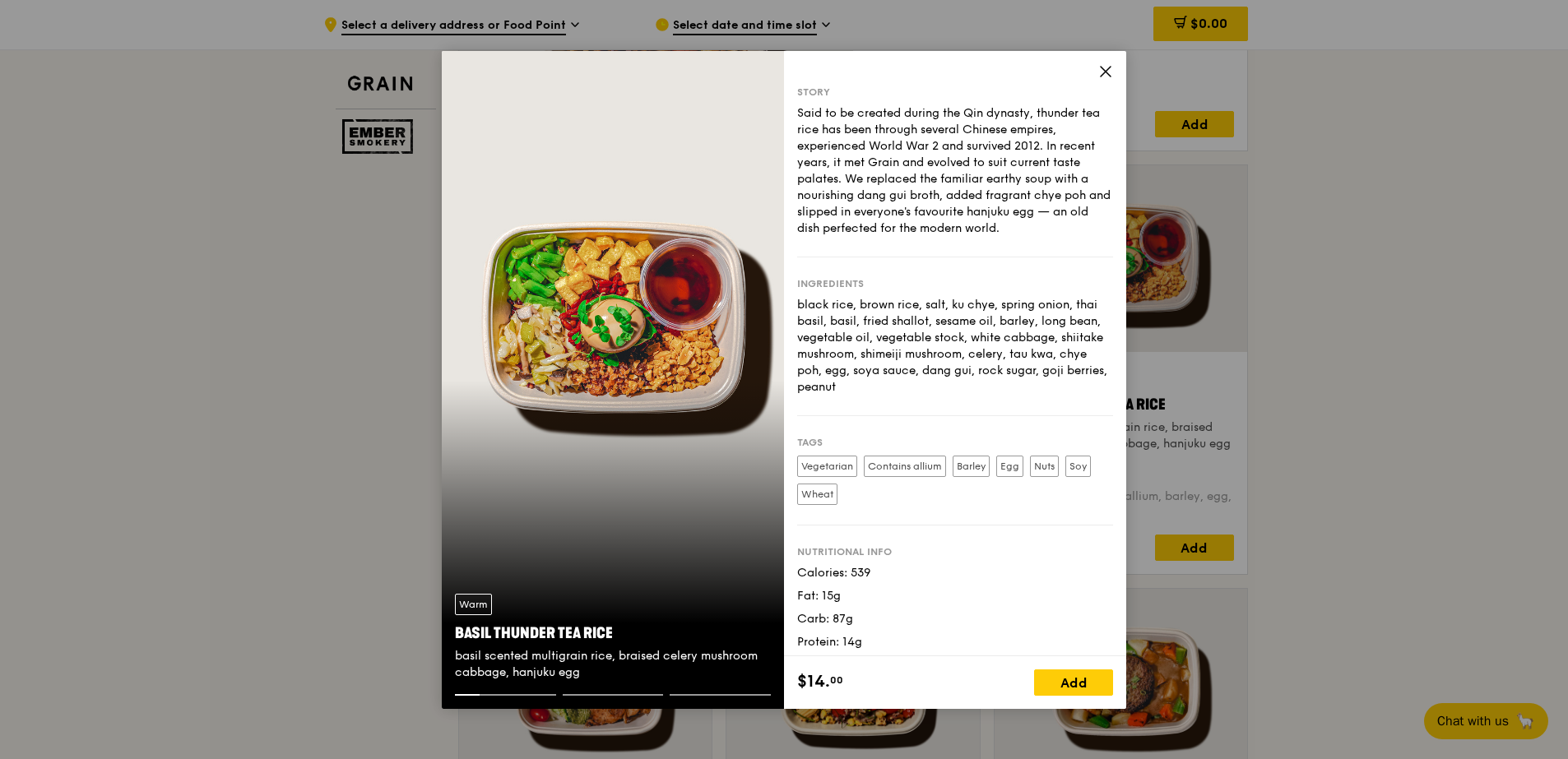 copy on "Basil Thunder Tea Rice" 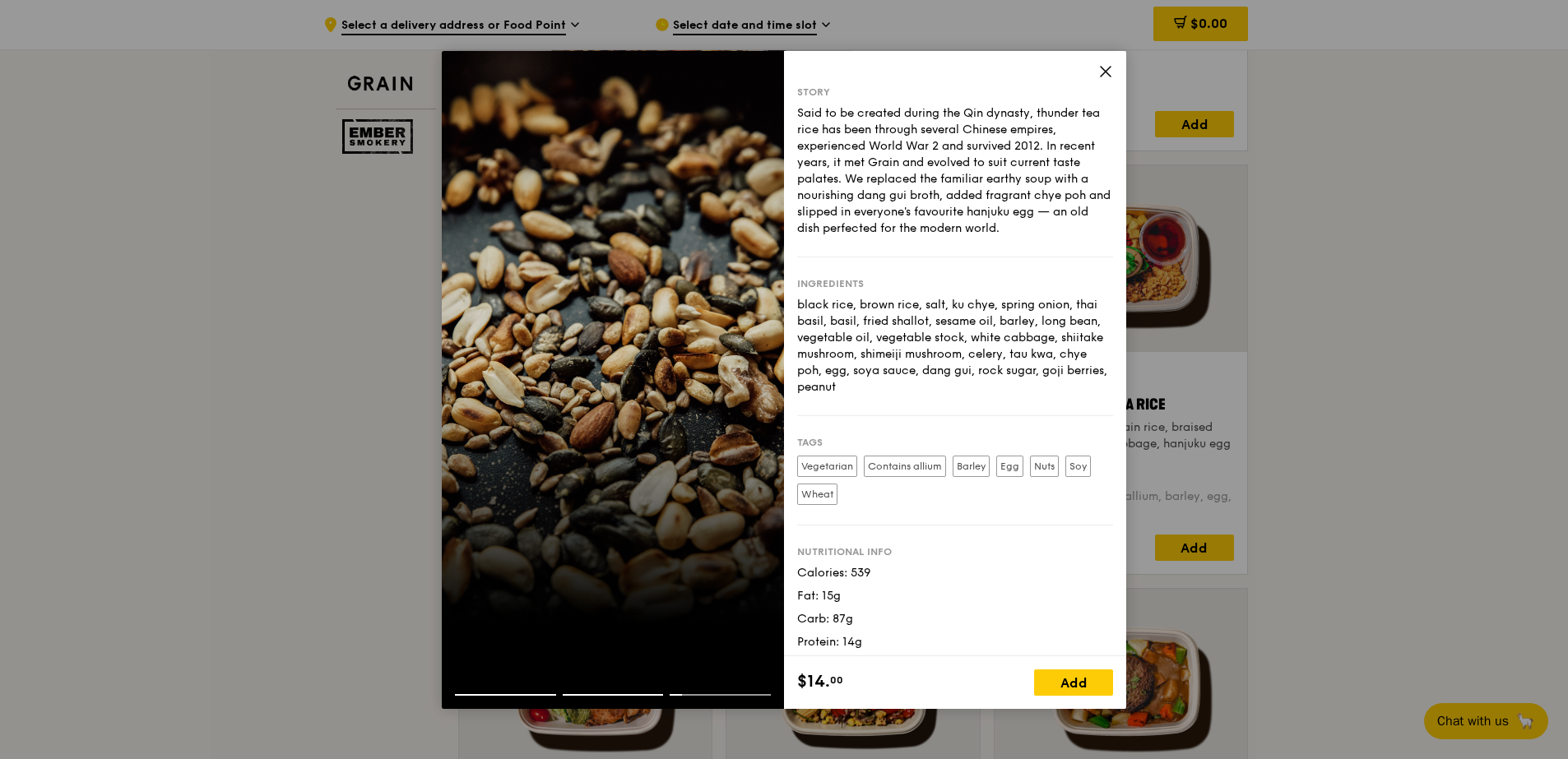 click 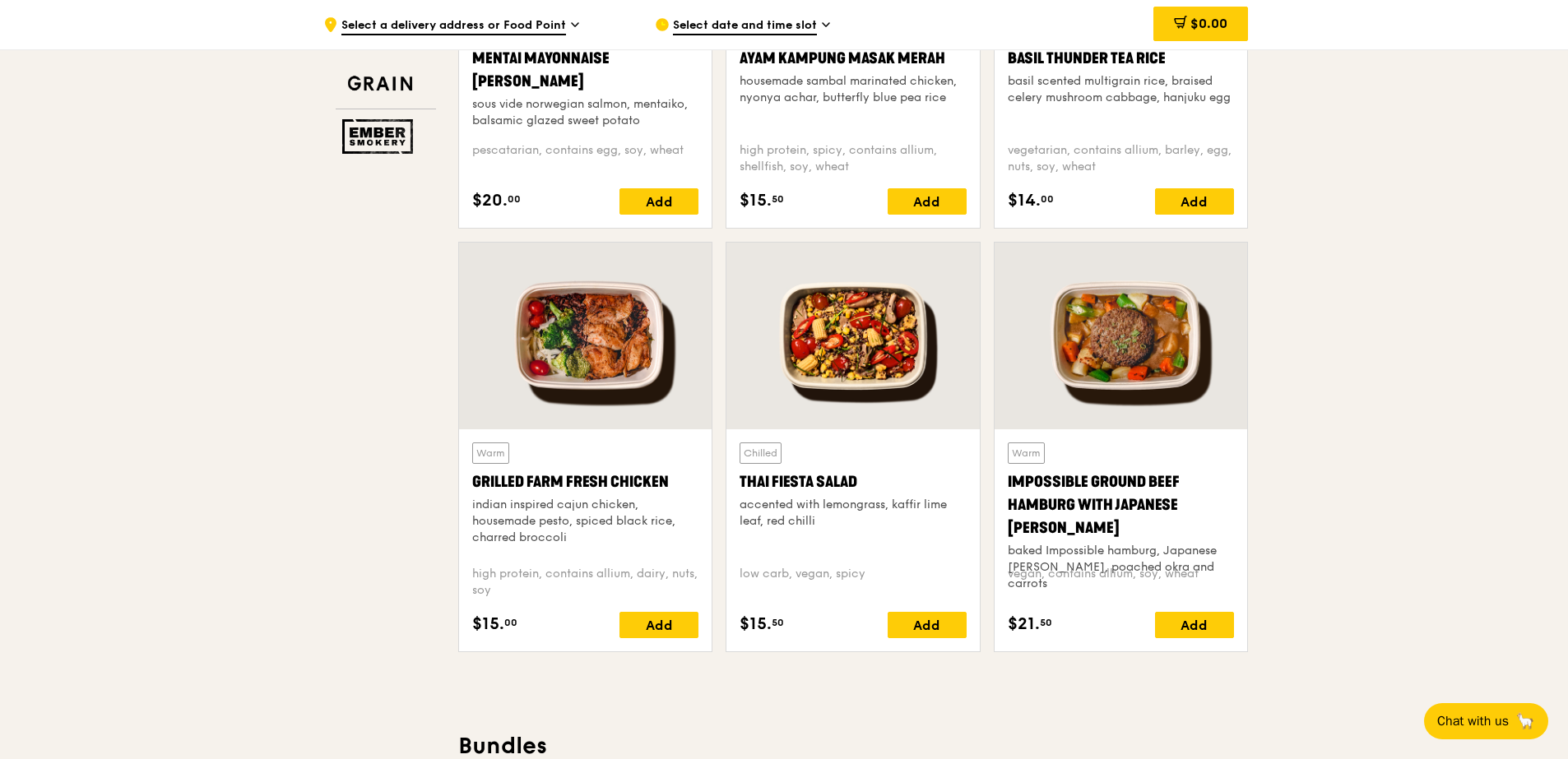 scroll, scrollTop: 1768, scrollLeft: 0, axis: vertical 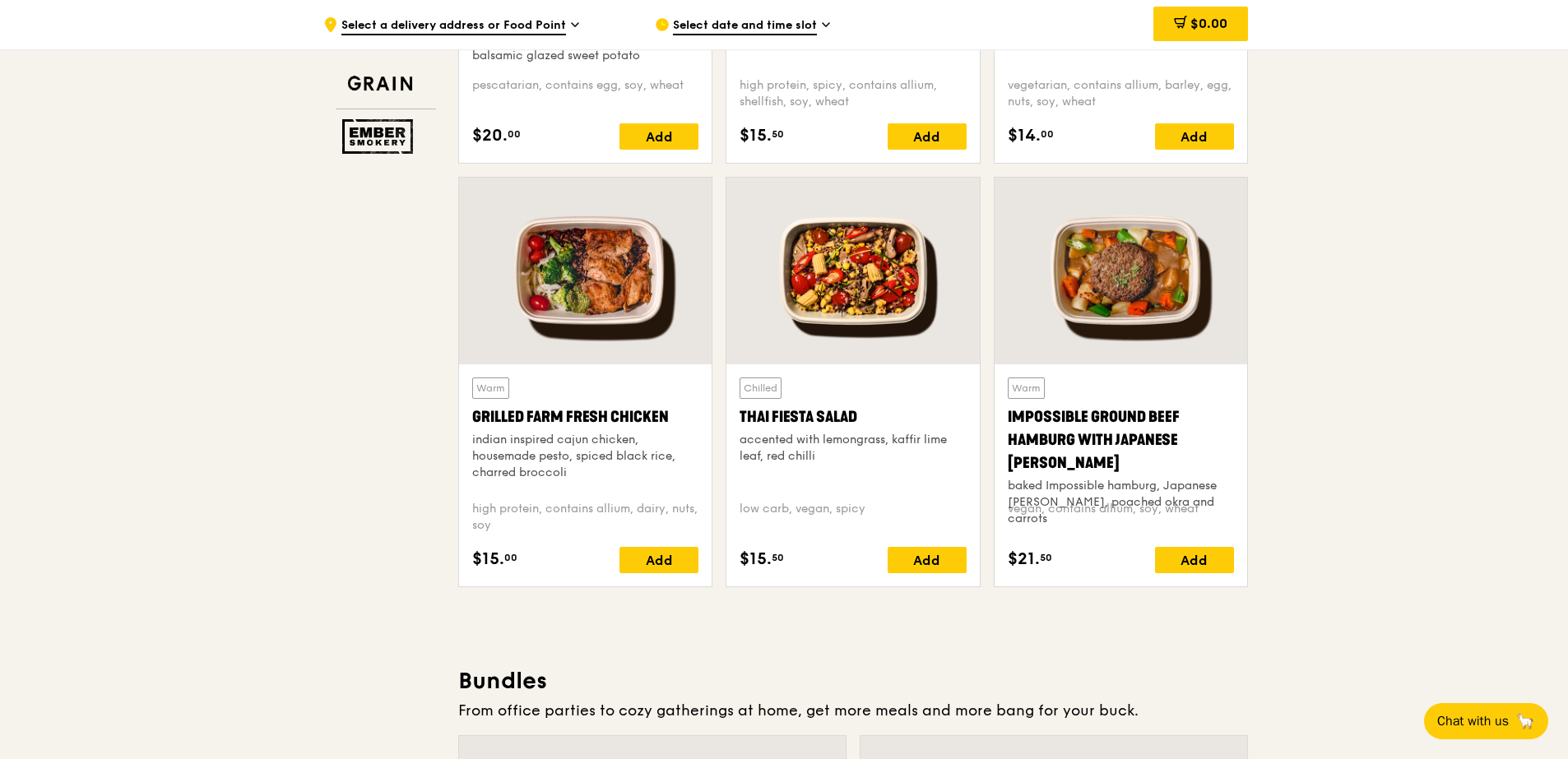 drag, startPoint x: 669, startPoint y: 415, endPoint x: 470, endPoint y: 415, distance: 199 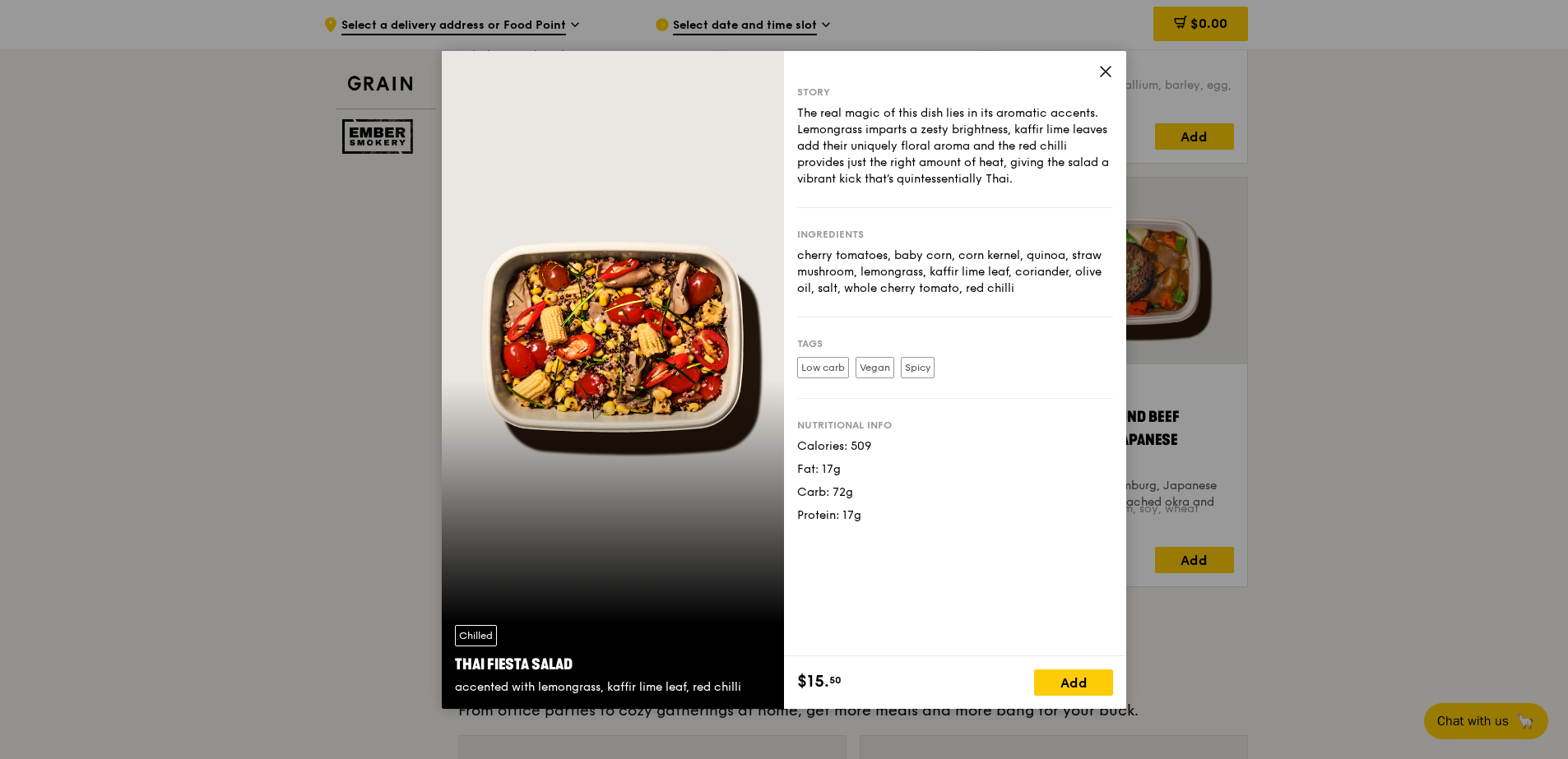 click 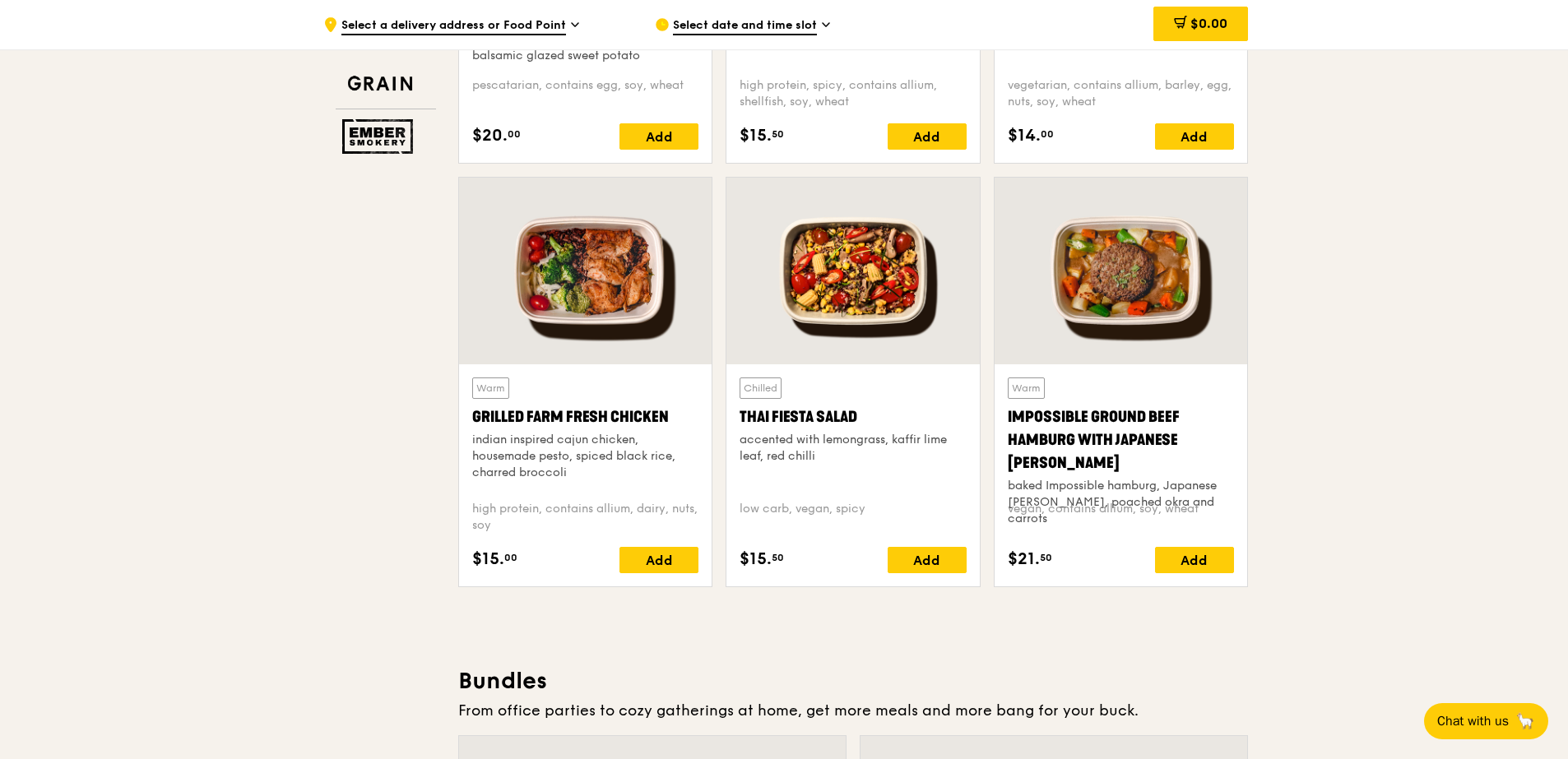 drag, startPoint x: 859, startPoint y: 414, endPoint x: 743, endPoint y: 415, distance: 116.00431 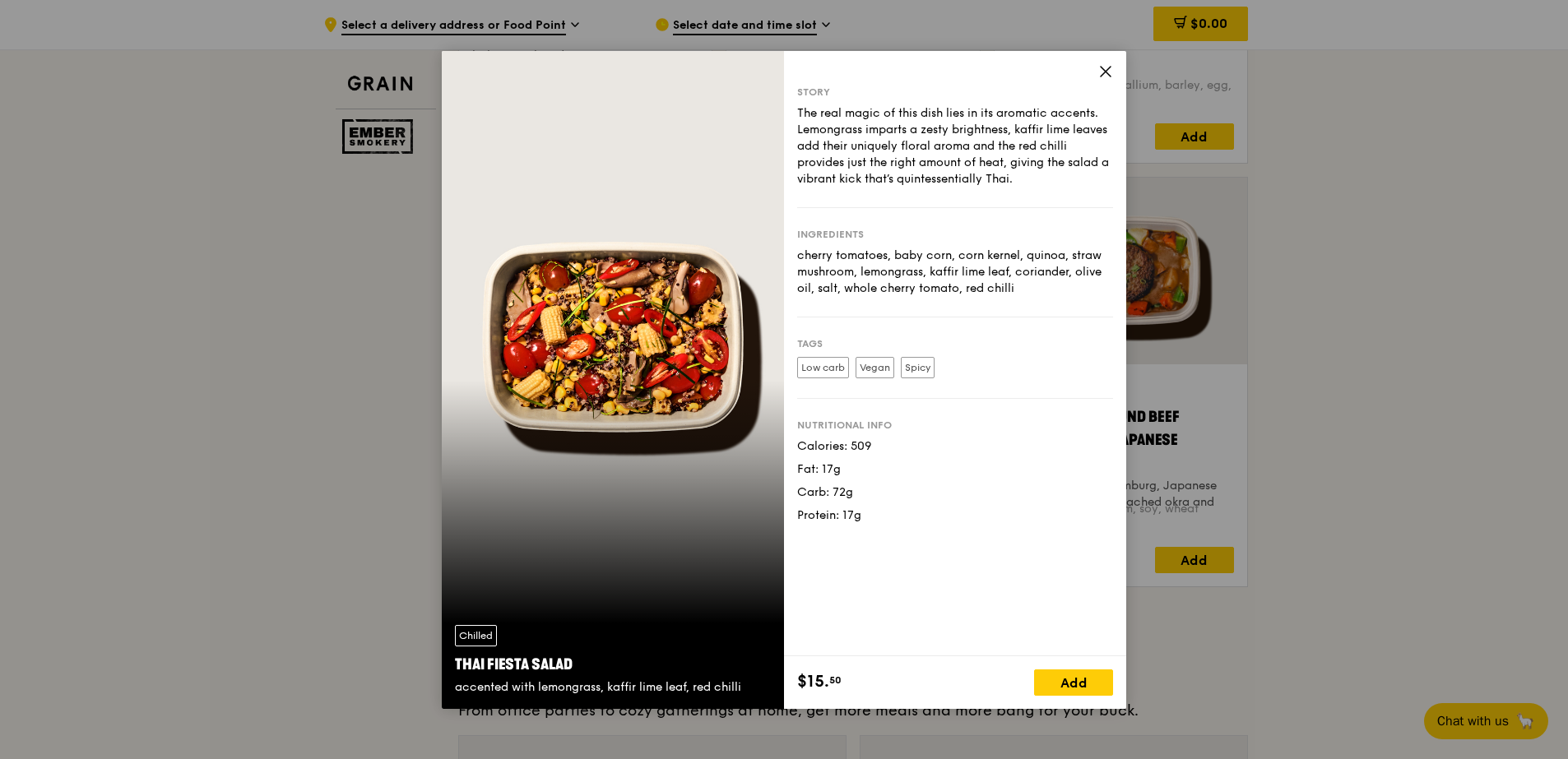 drag, startPoint x: 572, startPoint y: 664, endPoint x: 435, endPoint y: 667, distance: 137.03284 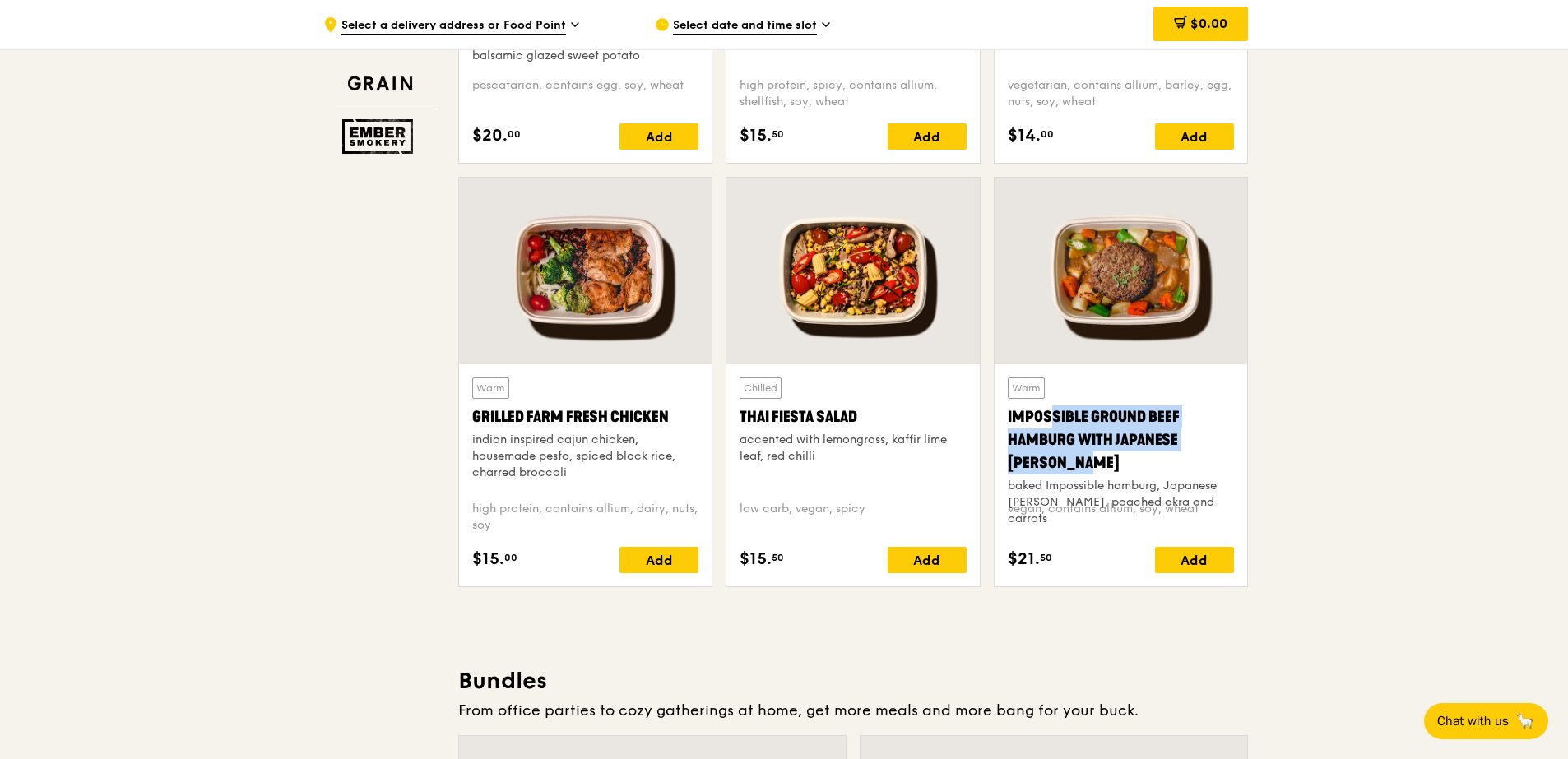 drag, startPoint x: 1231, startPoint y: 440, endPoint x: 1004, endPoint y: 418, distance: 228.06359 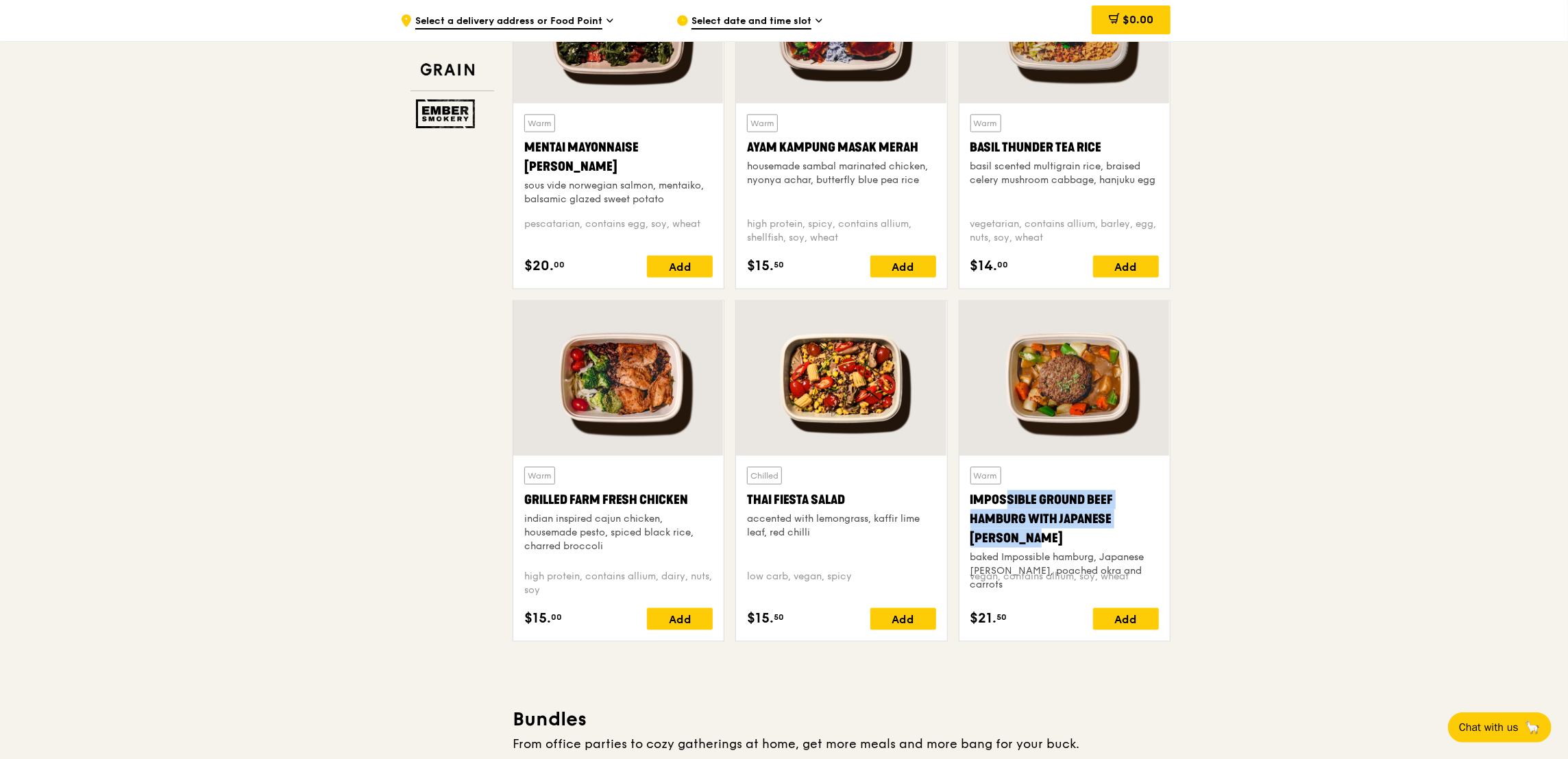 scroll, scrollTop: 1285, scrollLeft: 0, axis: vertical 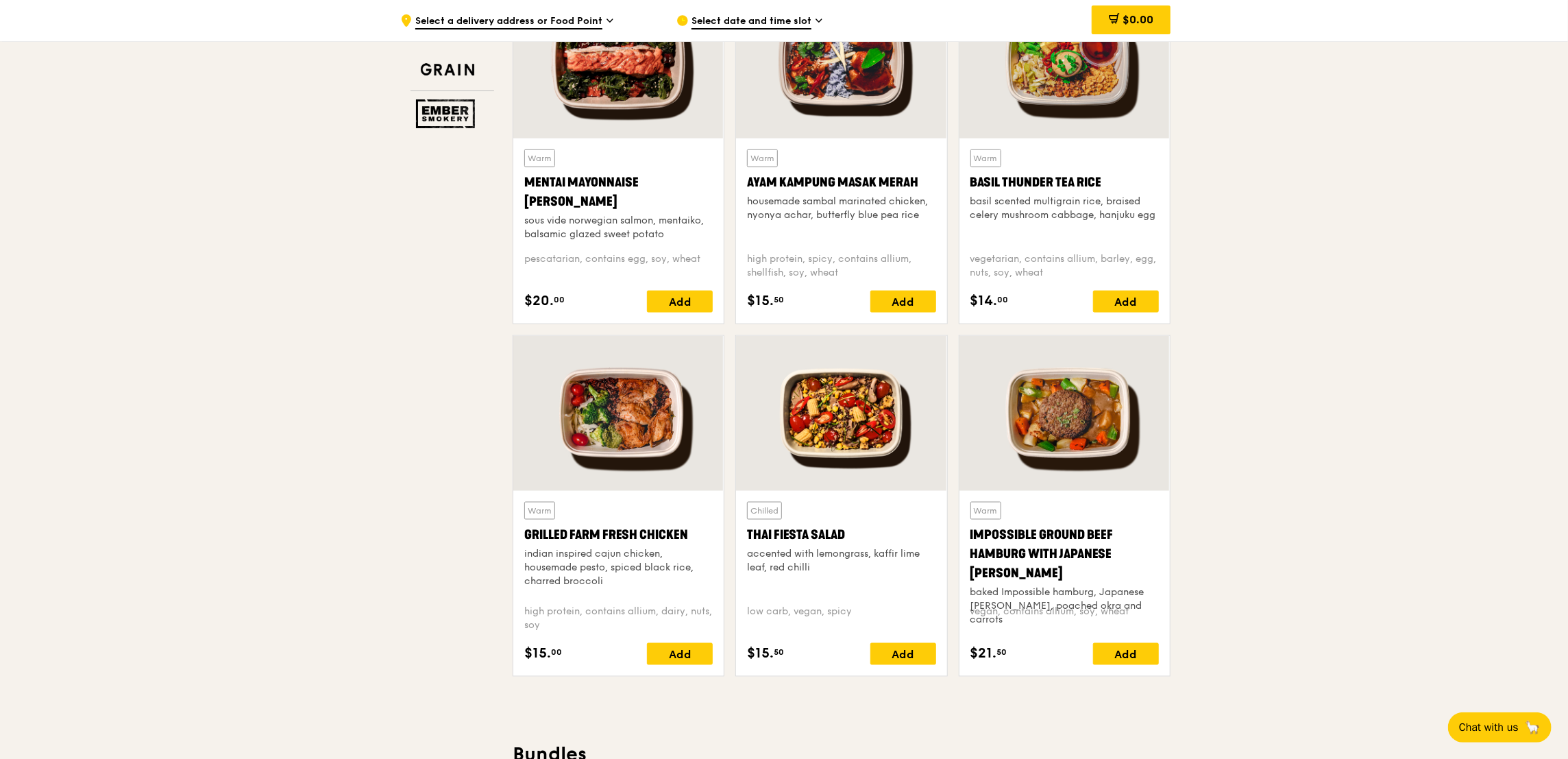 click on ".cls-1 {
fill: none;
stroke: #fff;
stroke-linecap: round;
stroke-linejoin: round;
stroke-width: 1.5px;
}
.cls-2 {
fill: #fecc07;
}
.cls-2, .cls-3 {
stroke-width: 0px;
}
.cls-3 {
fill: #fff;
fill-rule: evenodd;
}
Select a delivery address or Food Point
Select date and time slot
$0.00
Grain
Ember Smokery
New in the hood Some of our meals have been ousted from the neighbourhood by a new gang of even tastier dishes. They are like our long lost friends all grown up — familiar, but better travelled with fresh stories to tell. Go say hello.
Highlights
Weekly rotating dishes inspired by flavours from around the world.
Warm
Grain's [PERSON_NAME] Chicken Stew (and buns)
$15.
00
Add" at bounding box center [784, 1646] 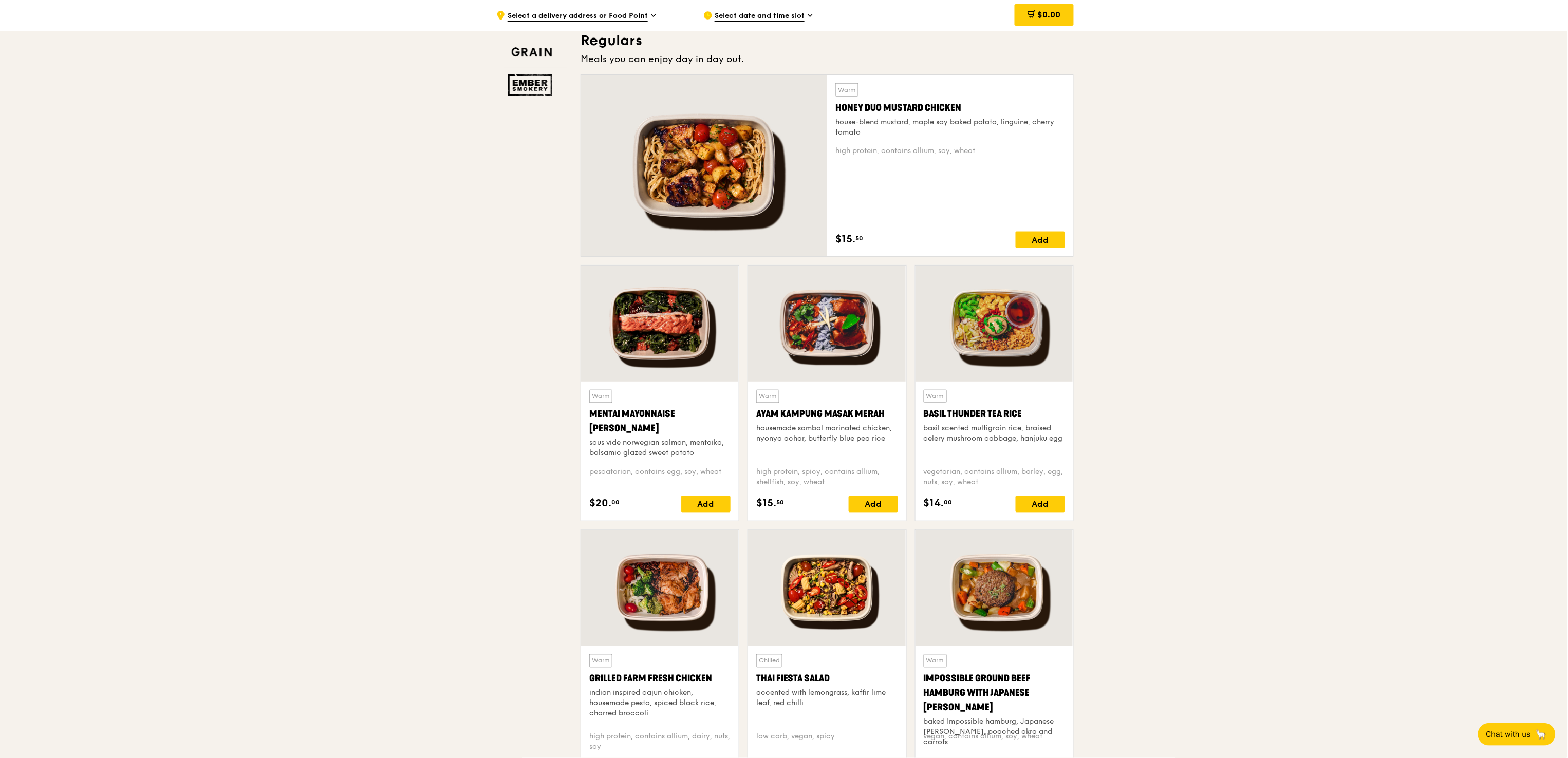 scroll, scrollTop: 655, scrollLeft: 0, axis: vertical 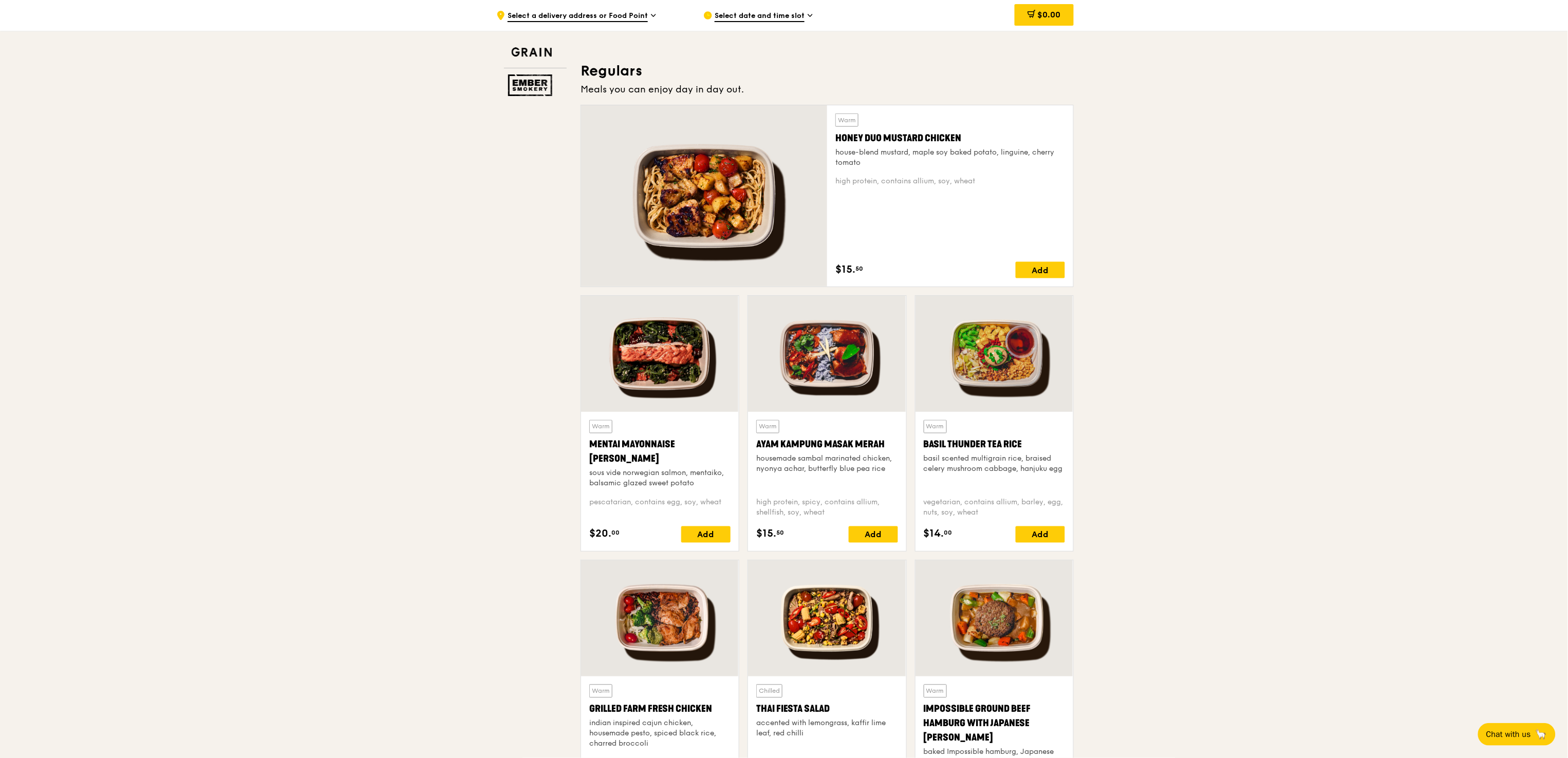 drag, startPoint x: 1567, startPoint y: 193, endPoint x: 1569, endPoint y: 214, distance: 21.095023 